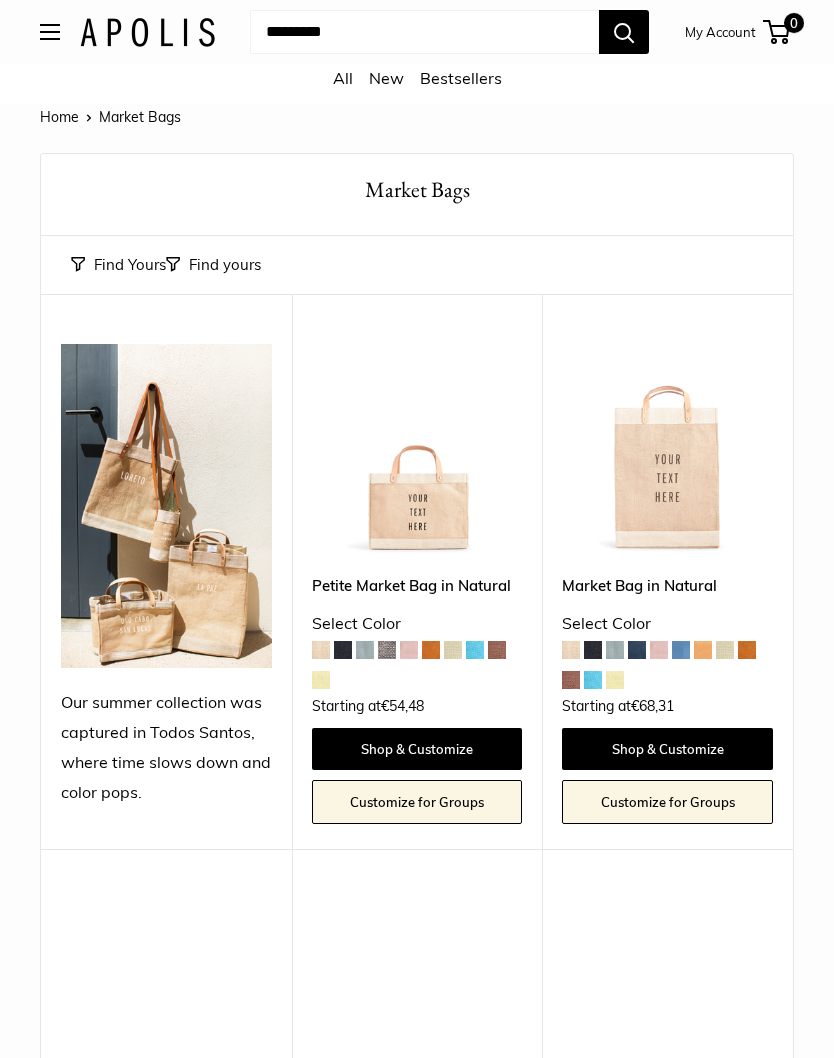 scroll, scrollTop: 137, scrollLeft: 0, axis: vertical 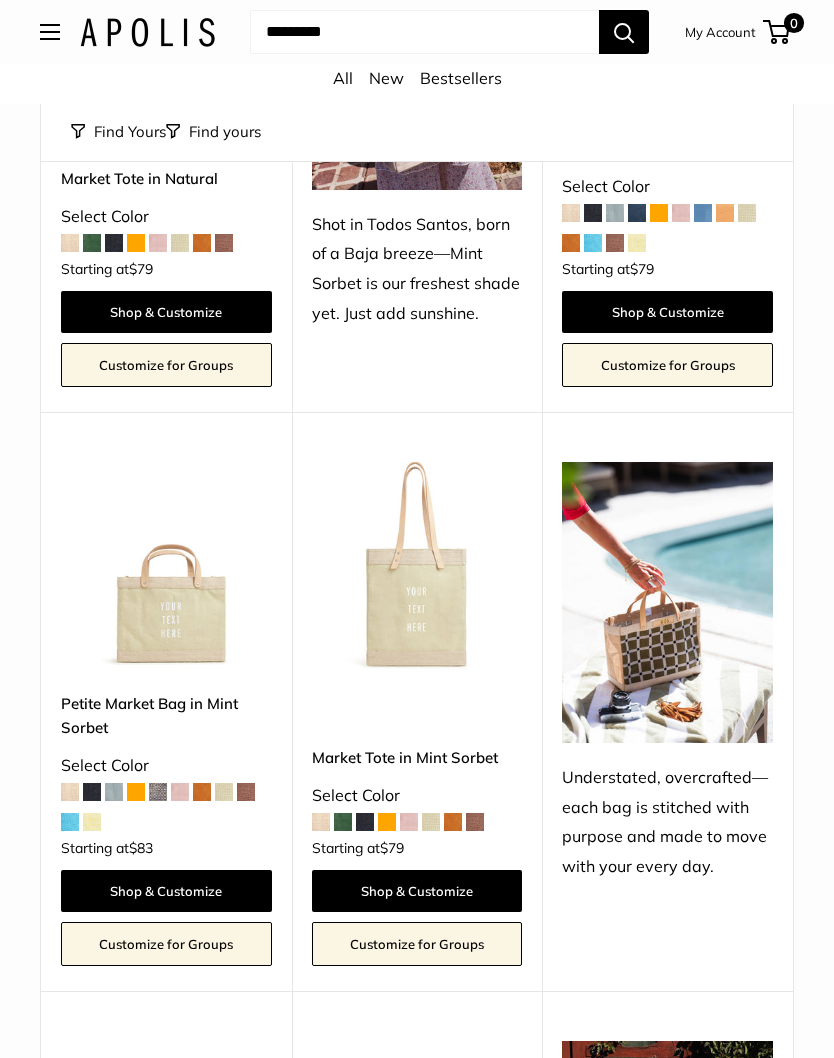 click at bounding box center (114, 792) 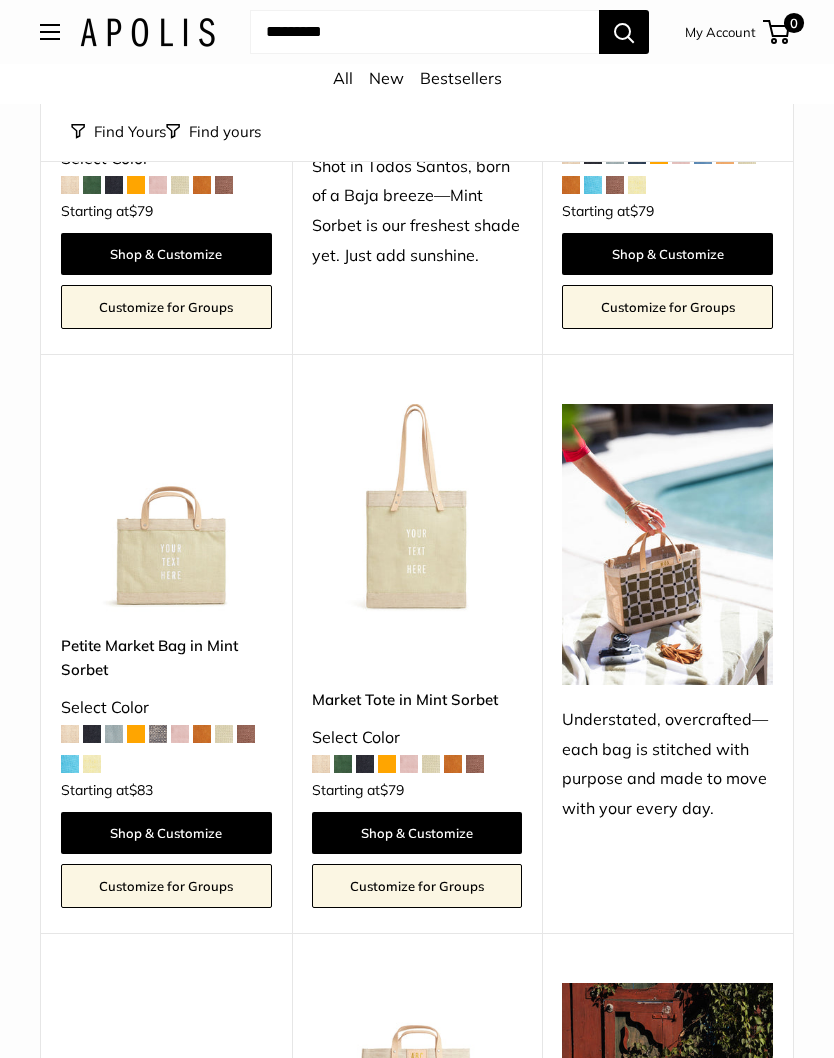 scroll, scrollTop: 1050, scrollLeft: 0, axis: vertical 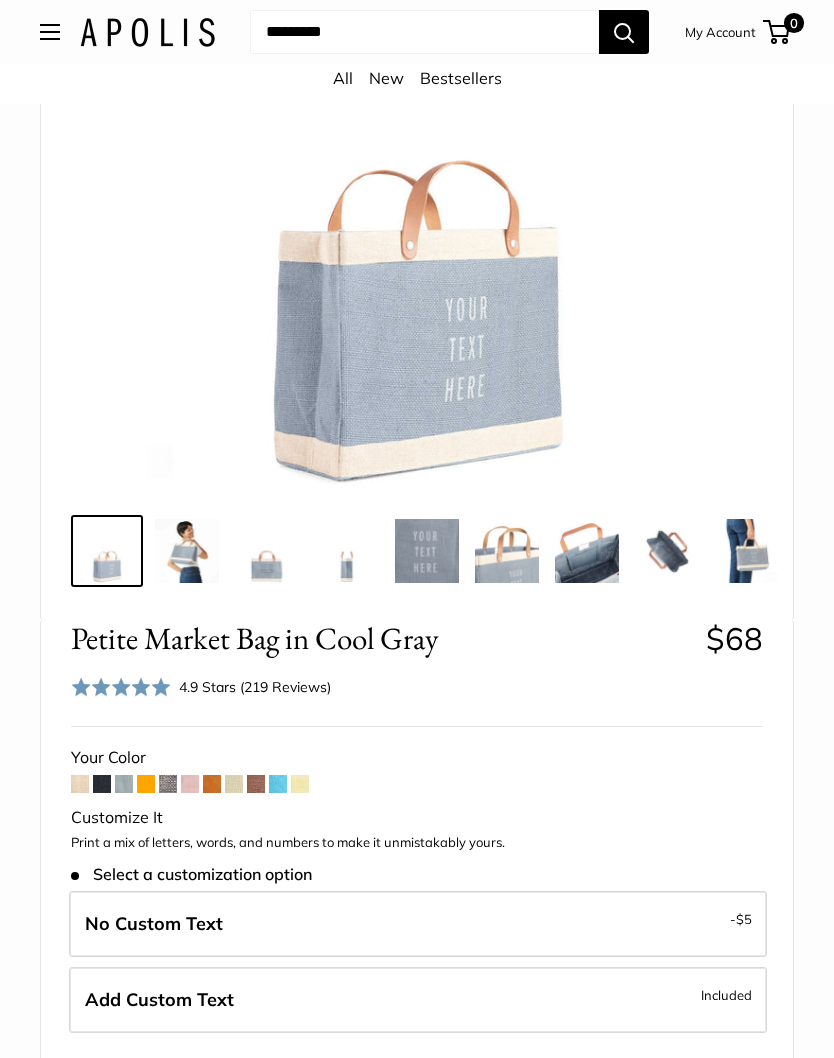 click at bounding box center [146, 784] 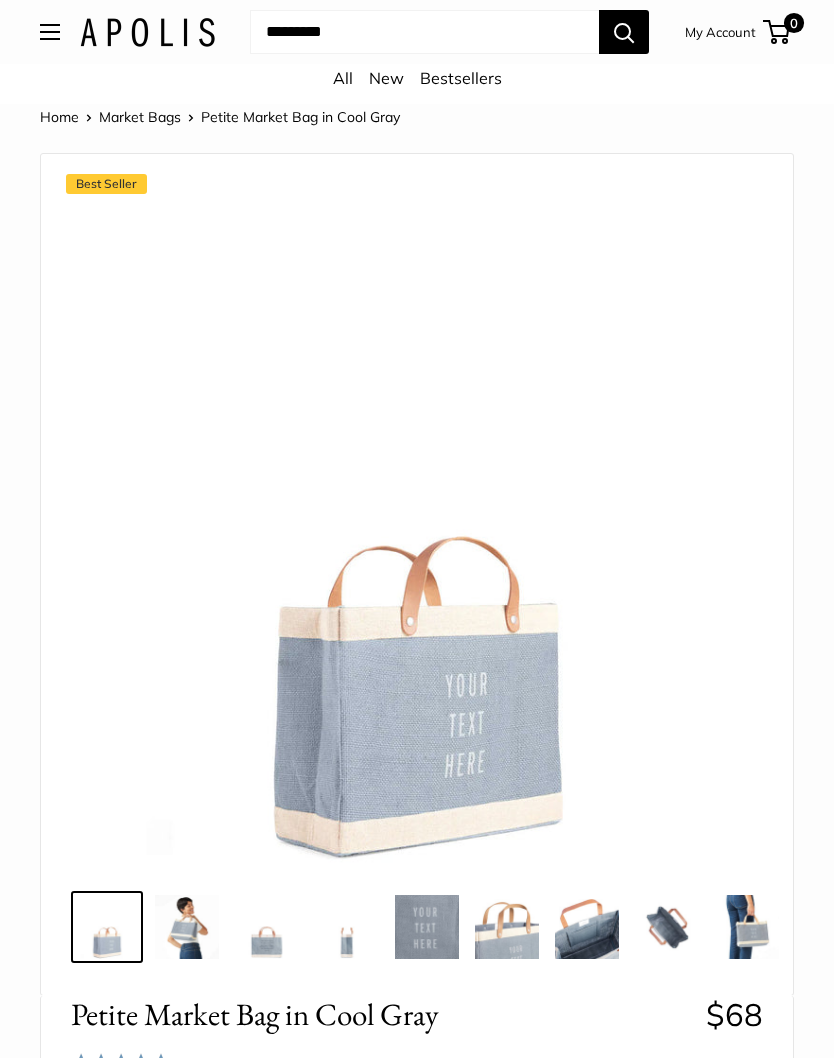 scroll, scrollTop: 466, scrollLeft: 0, axis: vertical 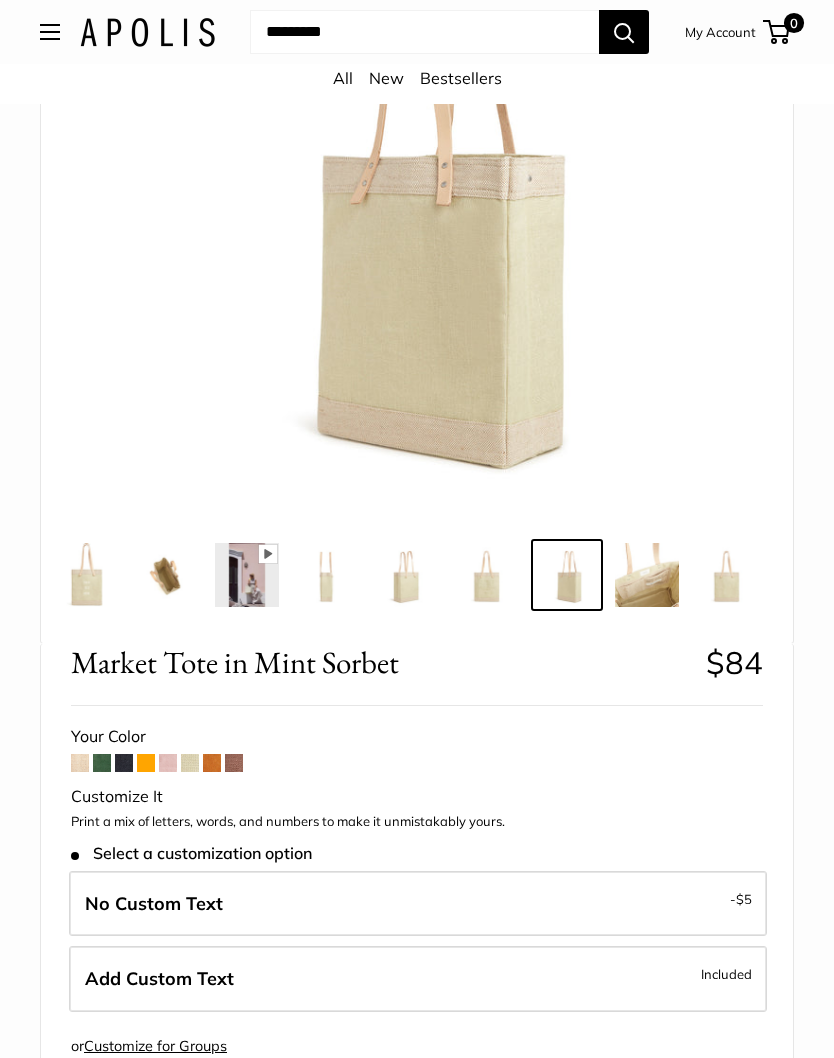 click on "Add Custom Text
Included" at bounding box center [418, 979] 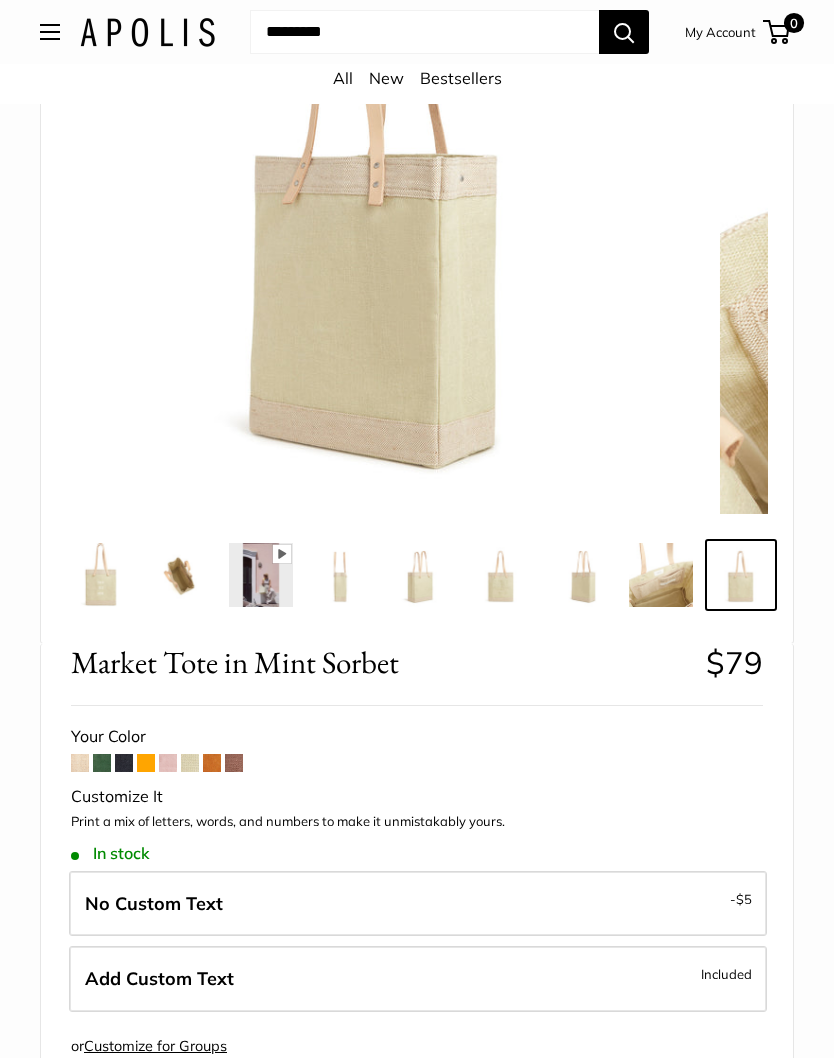 scroll, scrollTop: 0, scrollLeft: 20, axis: horizontal 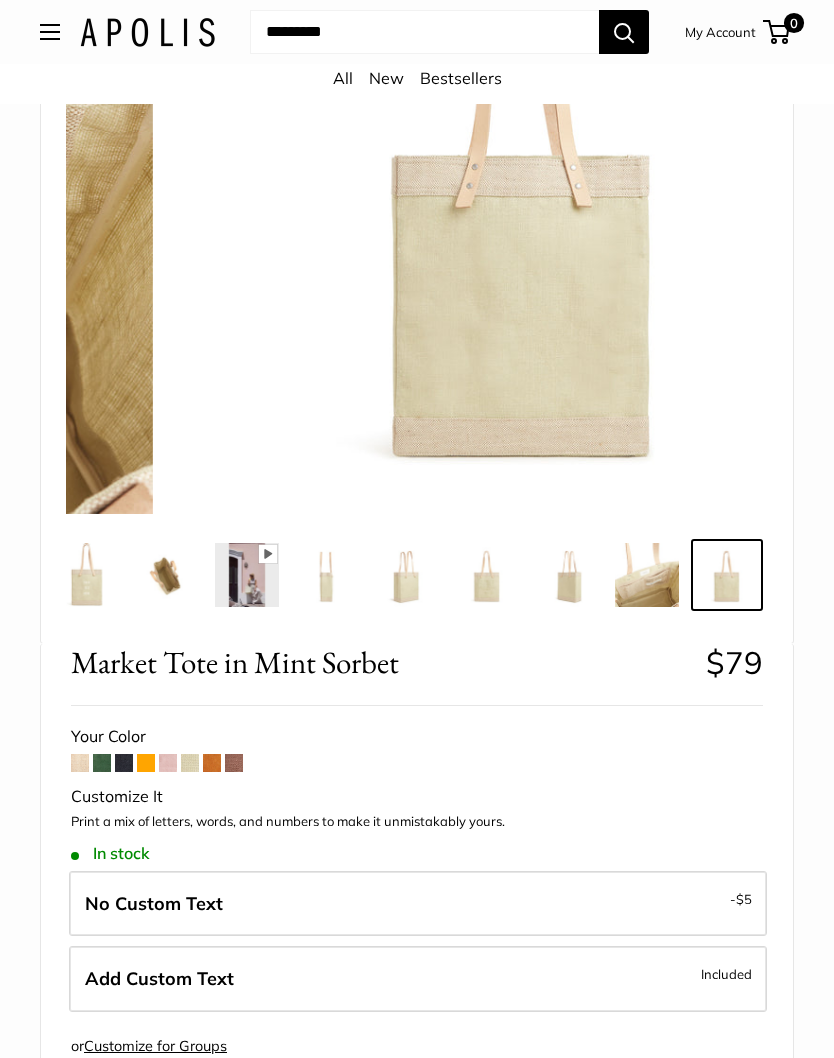 click on "No Custom Text
- $5" at bounding box center (418, 904) 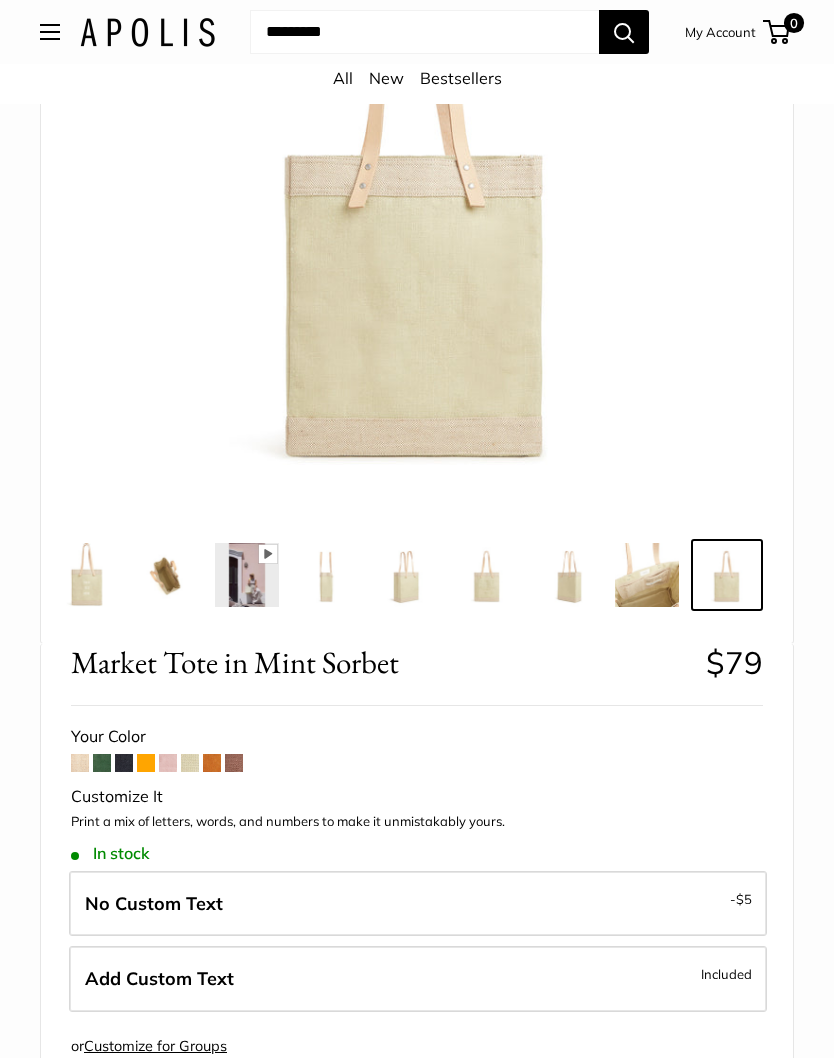 click on "Add Custom Text
Included" at bounding box center (418, 979) 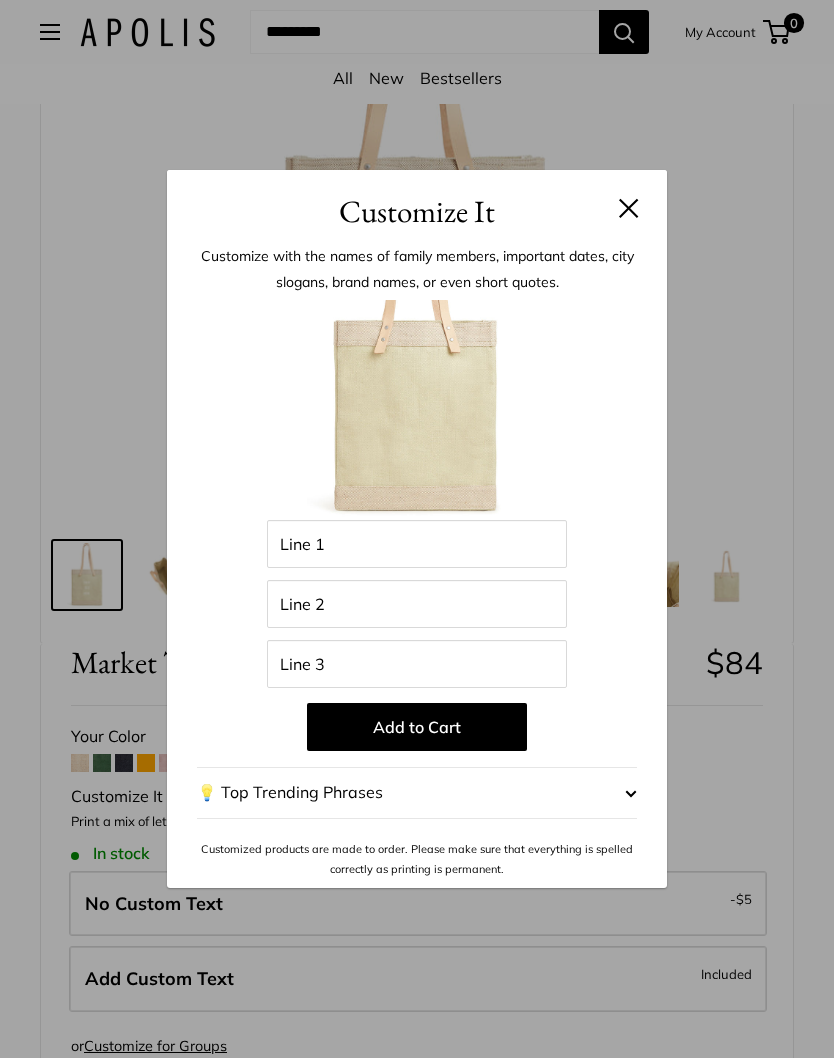 scroll, scrollTop: 0, scrollLeft: 0, axis: both 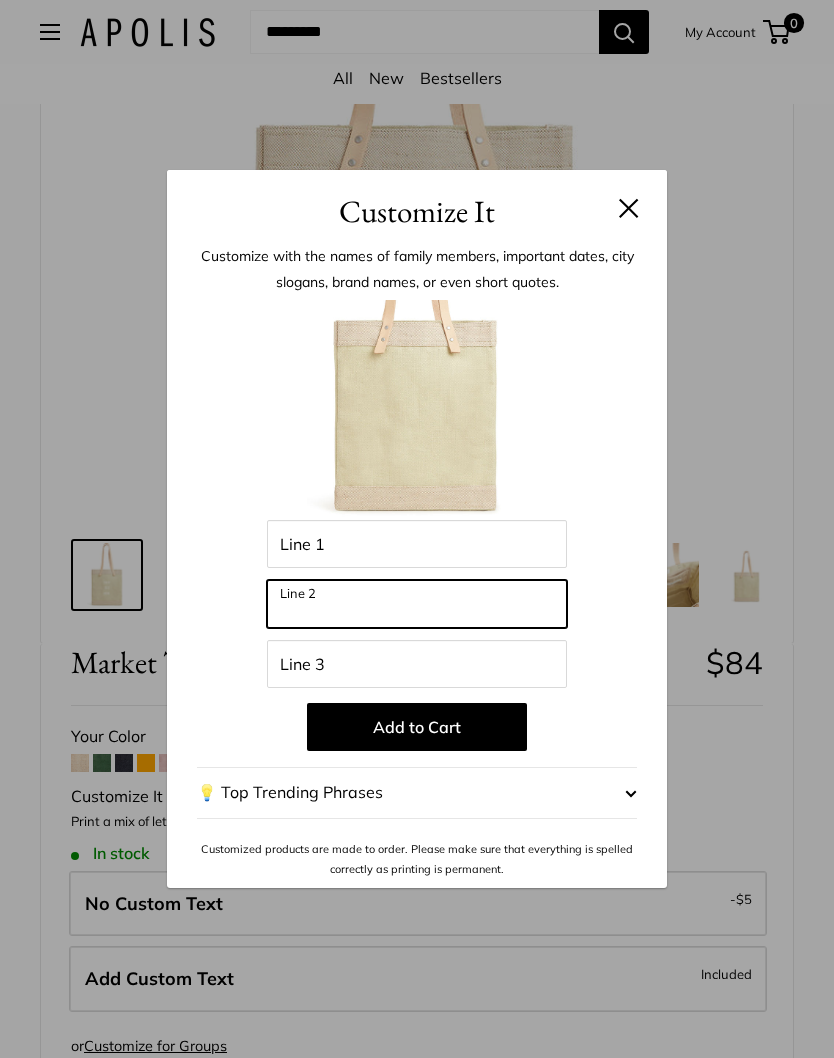 click on "Line 2" at bounding box center [417, 604] 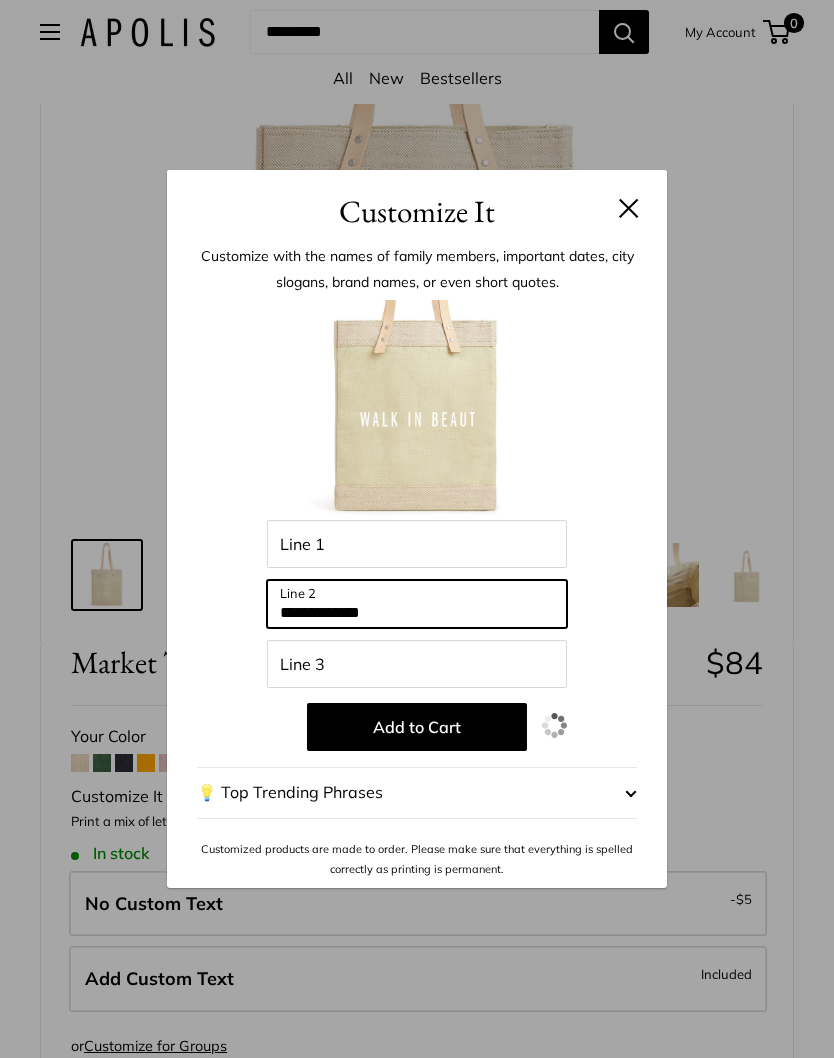 type on "**********" 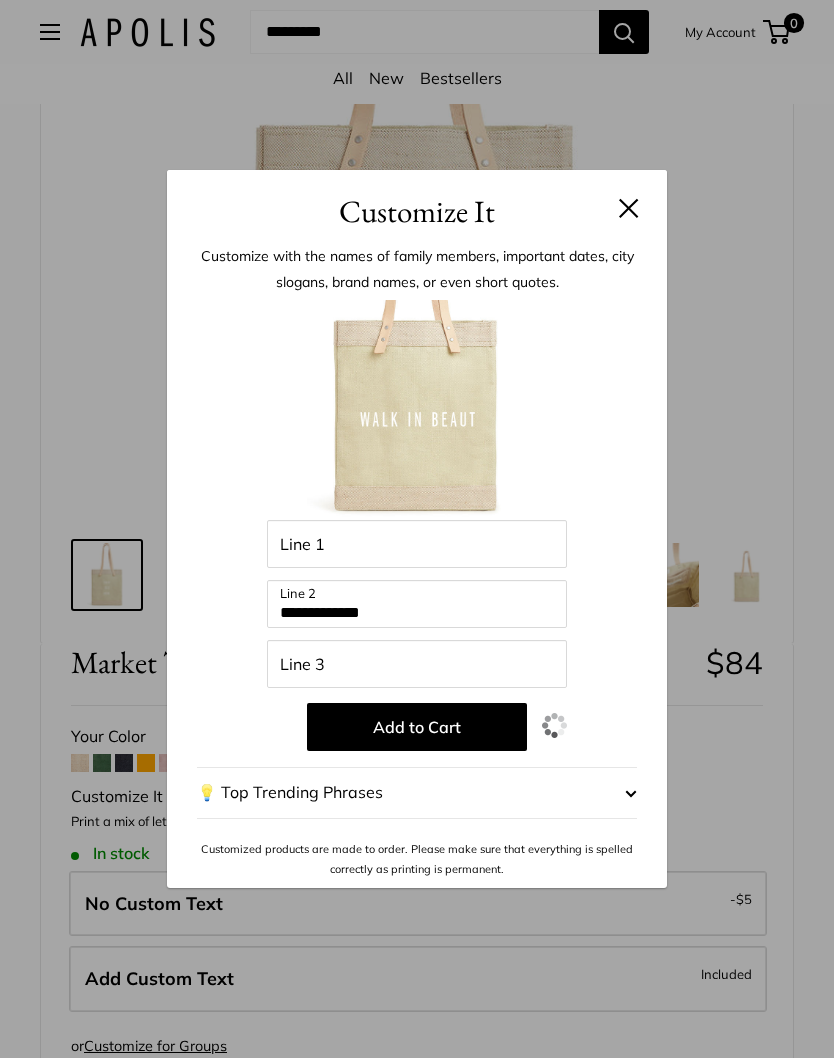 click on "Add to Cart" at bounding box center (417, 727) 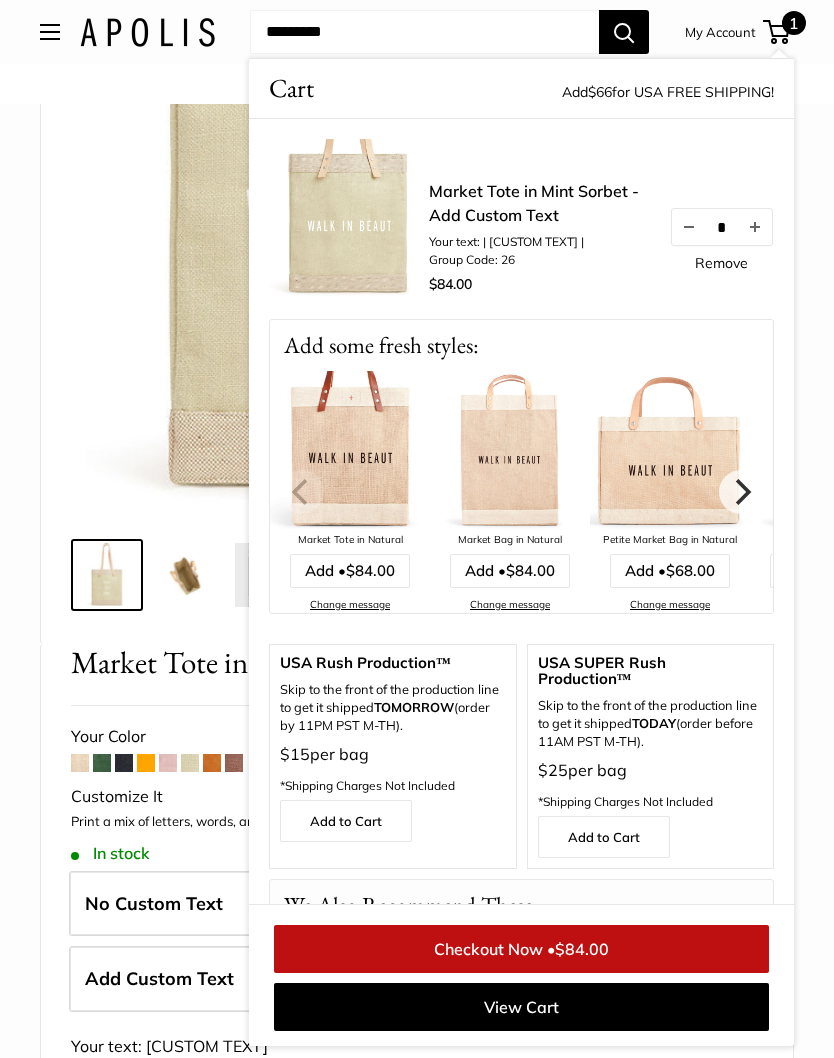 click at bounding box center (417, 183) 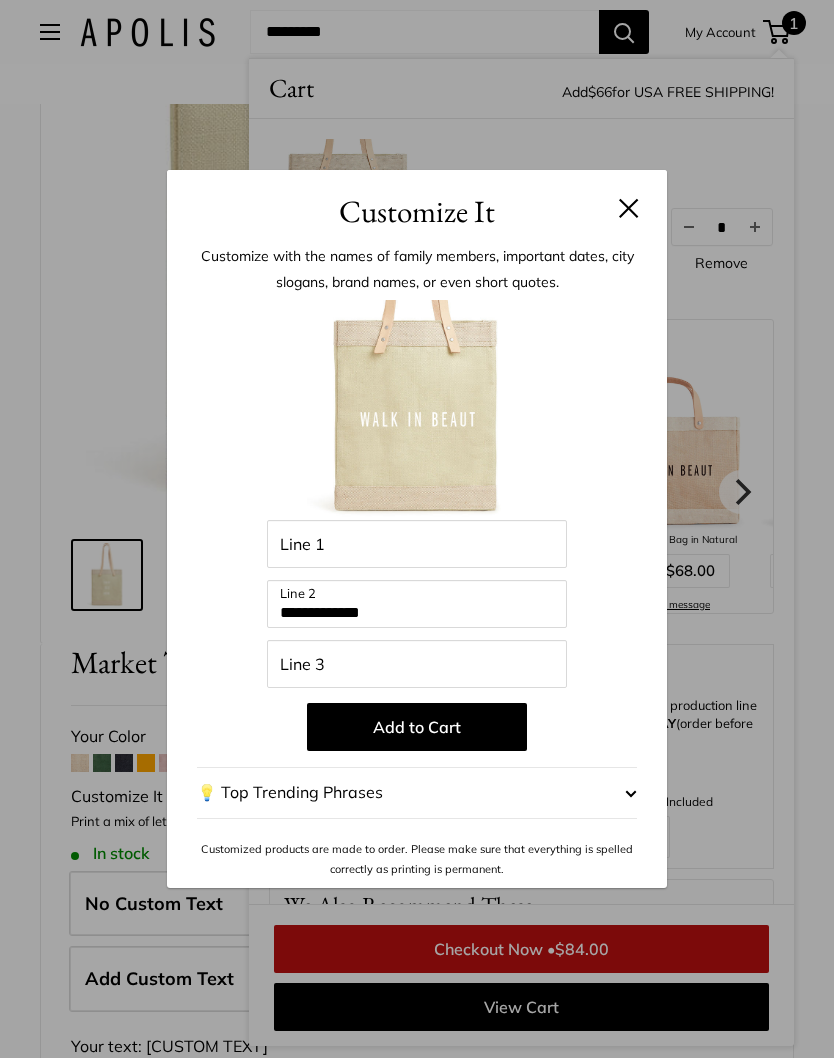 click on "Customize It" at bounding box center (417, 211) 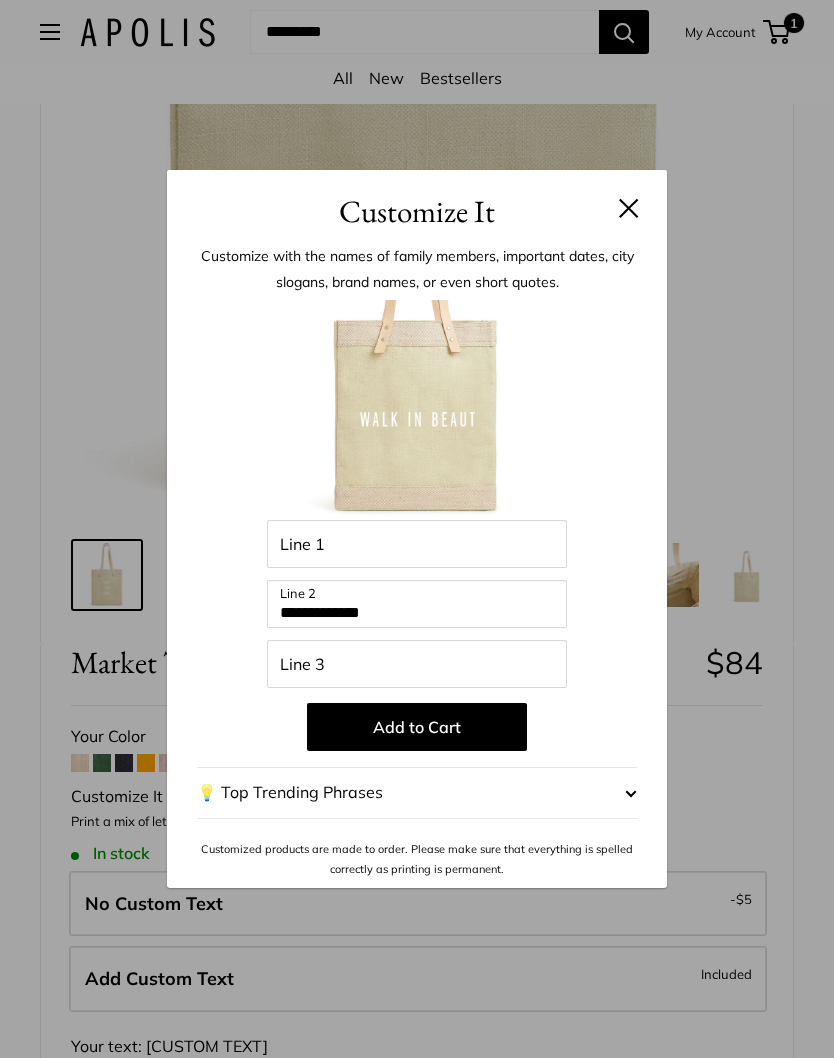 click at bounding box center (629, 208) 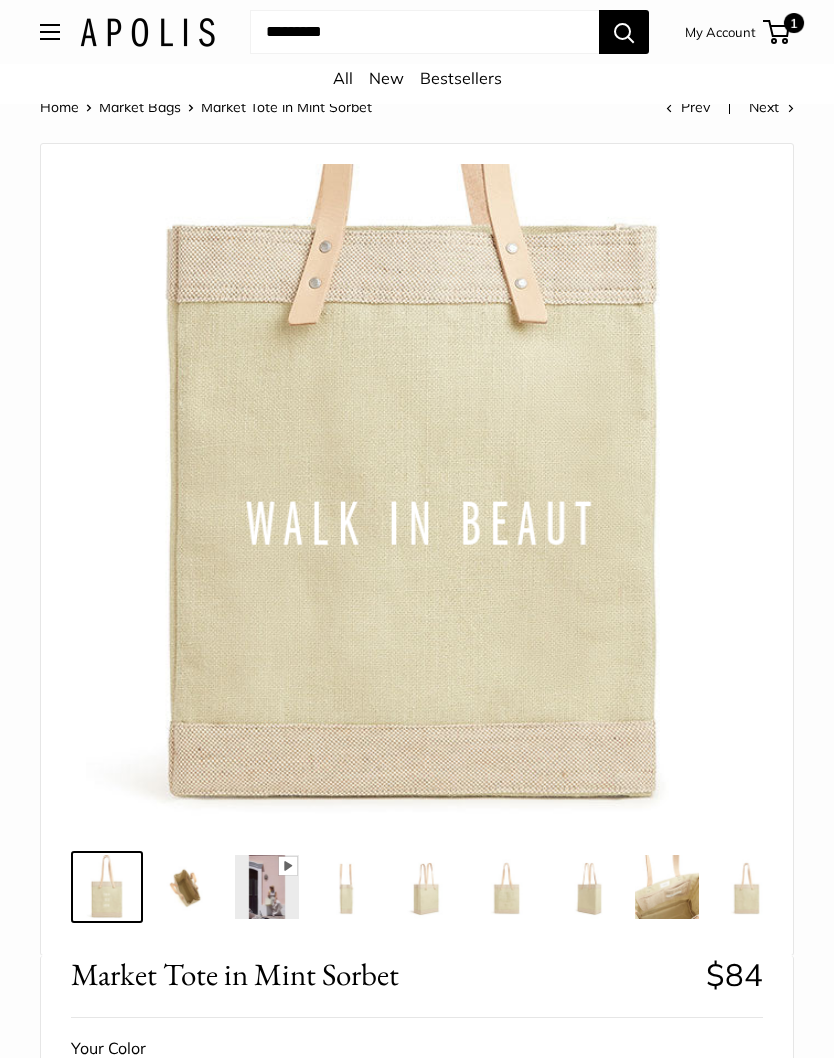 scroll, scrollTop: 0, scrollLeft: 0, axis: both 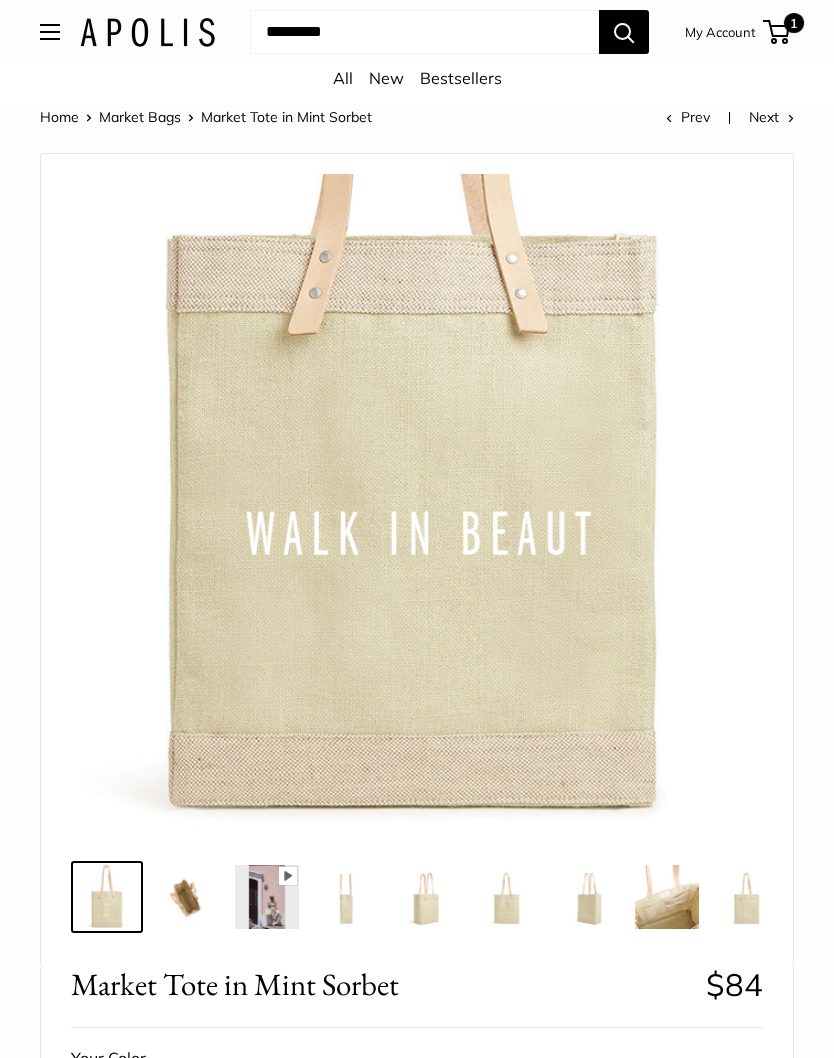 click on "1" at bounding box center (794, 23) 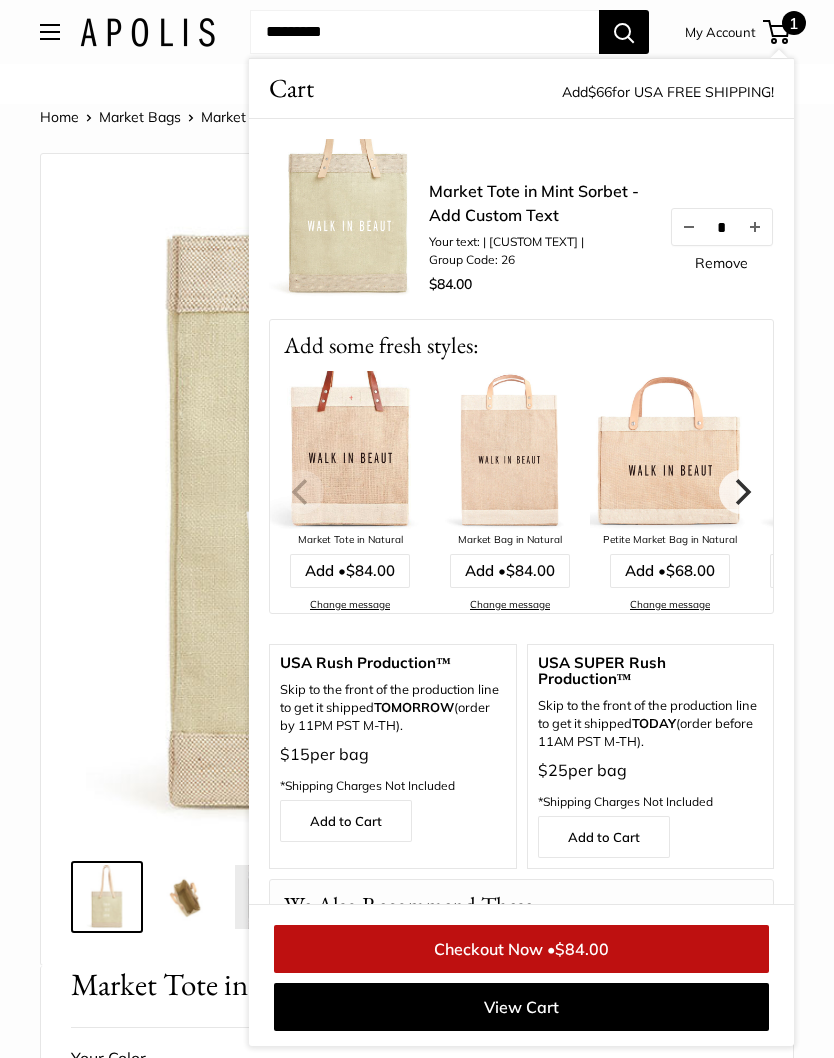 click on "Remove" at bounding box center [721, 263] 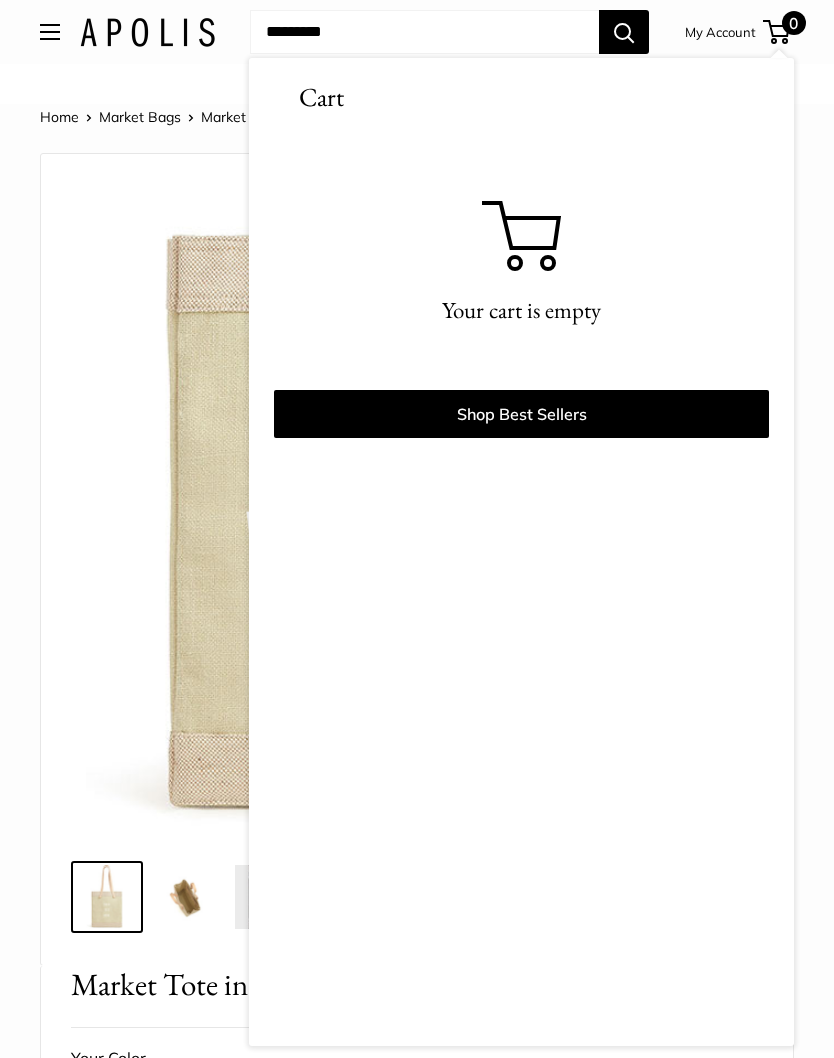 click at bounding box center (417, 505) 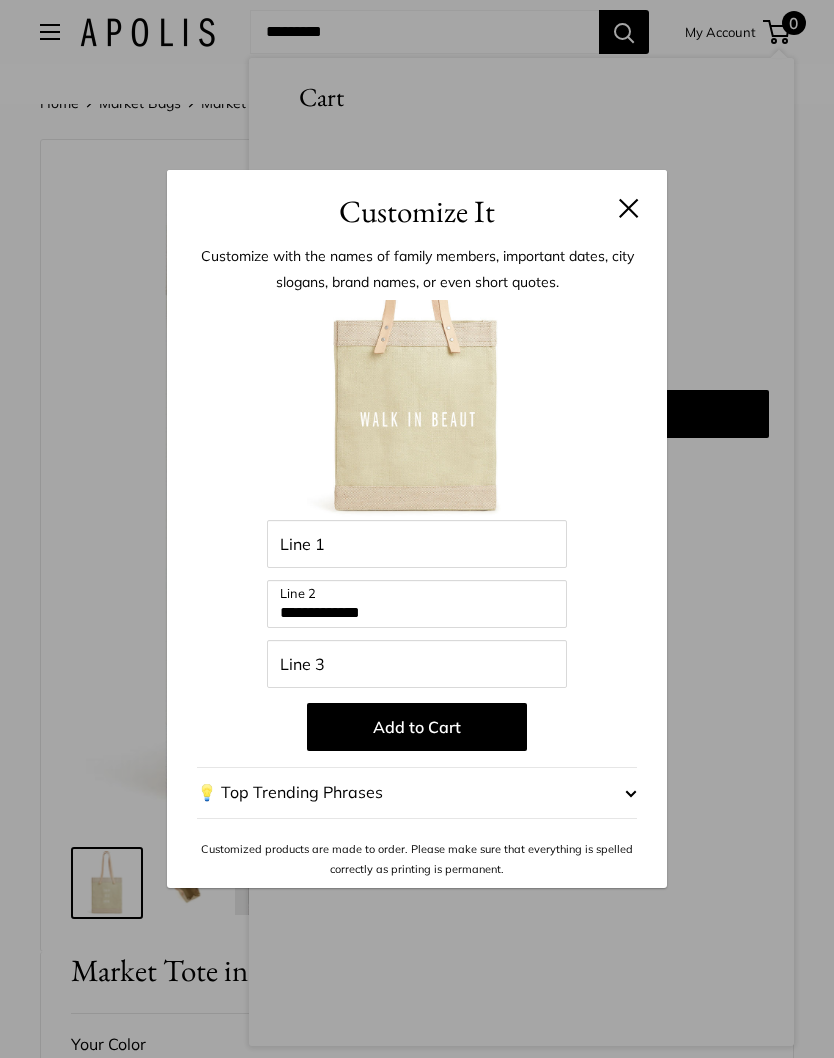 scroll, scrollTop: 28, scrollLeft: 0, axis: vertical 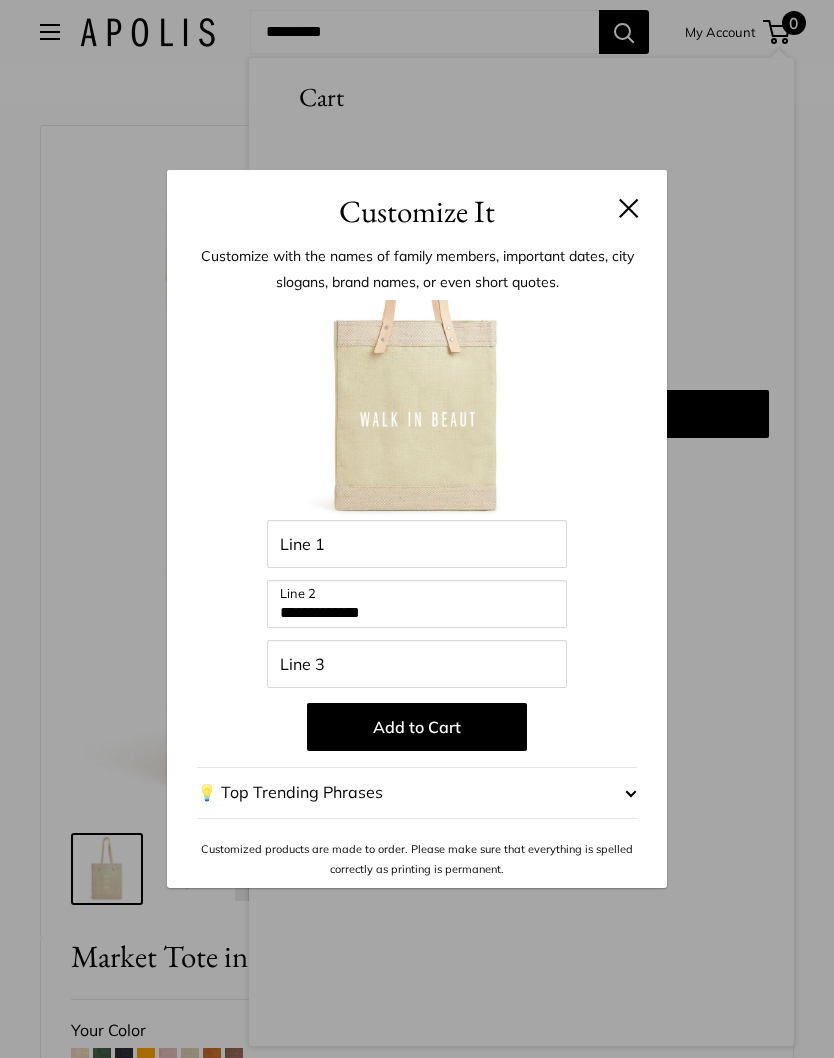 click at bounding box center [629, 208] 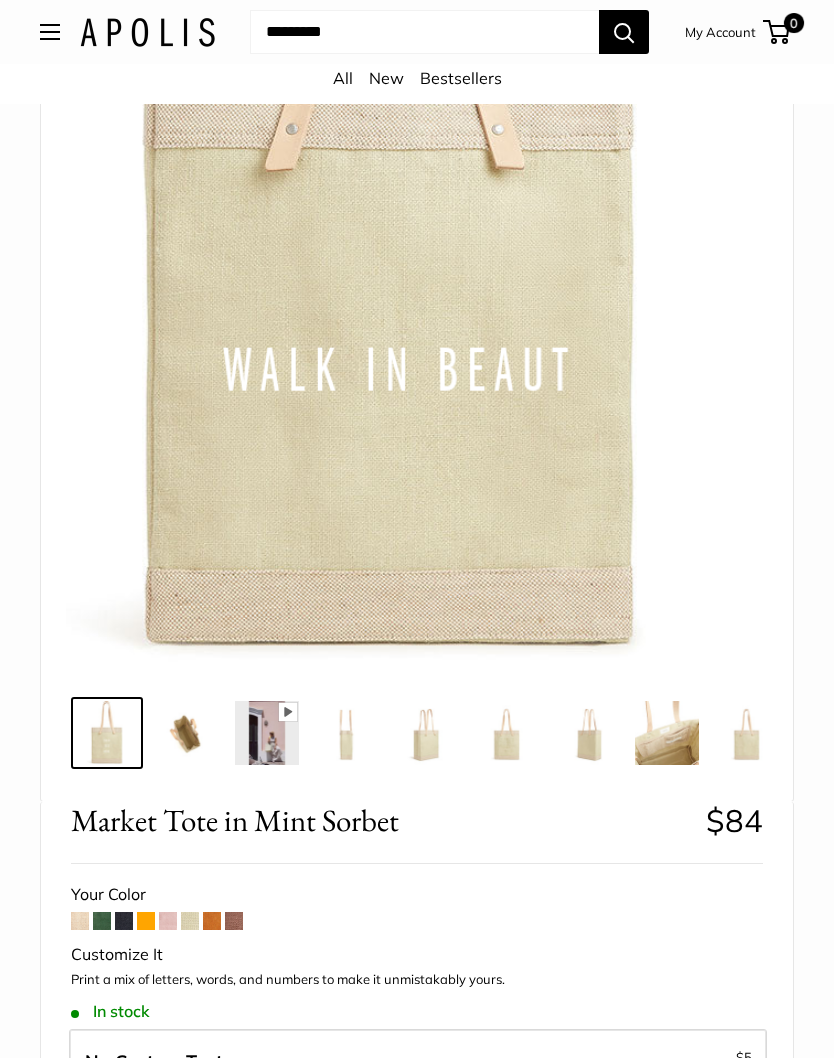 scroll, scrollTop: 159, scrollLeft: 0, axis: vertical 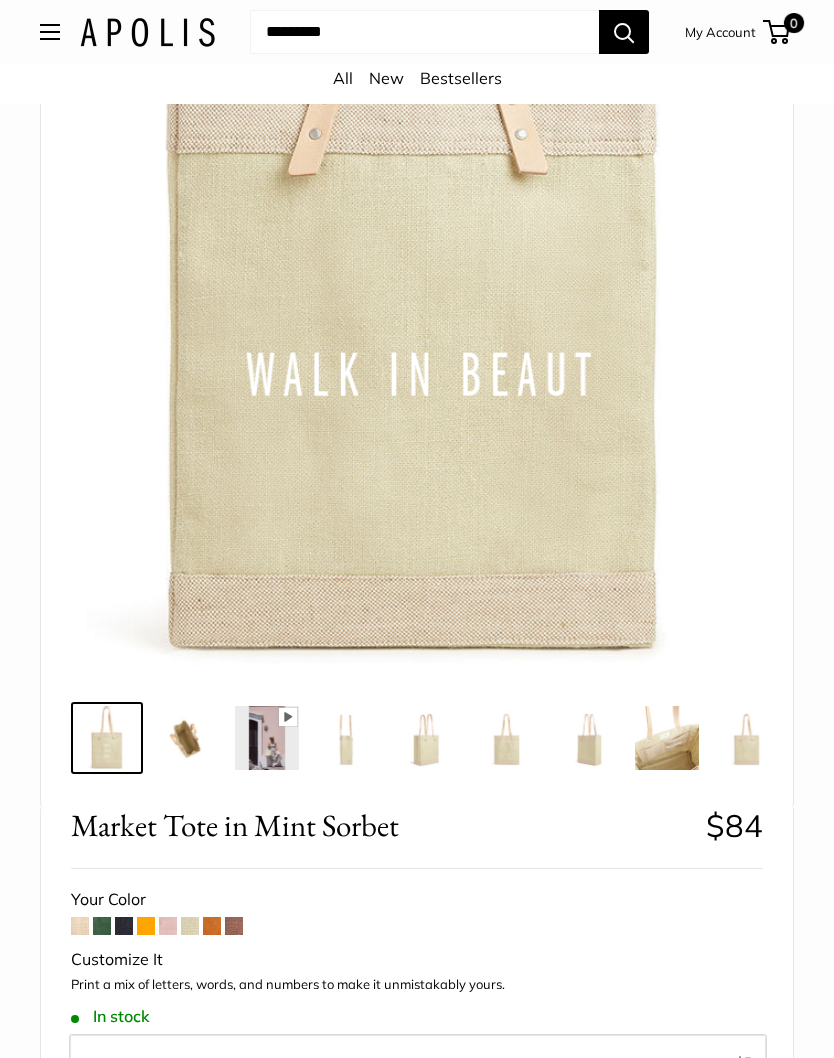 click at bounding box center [234, 926] 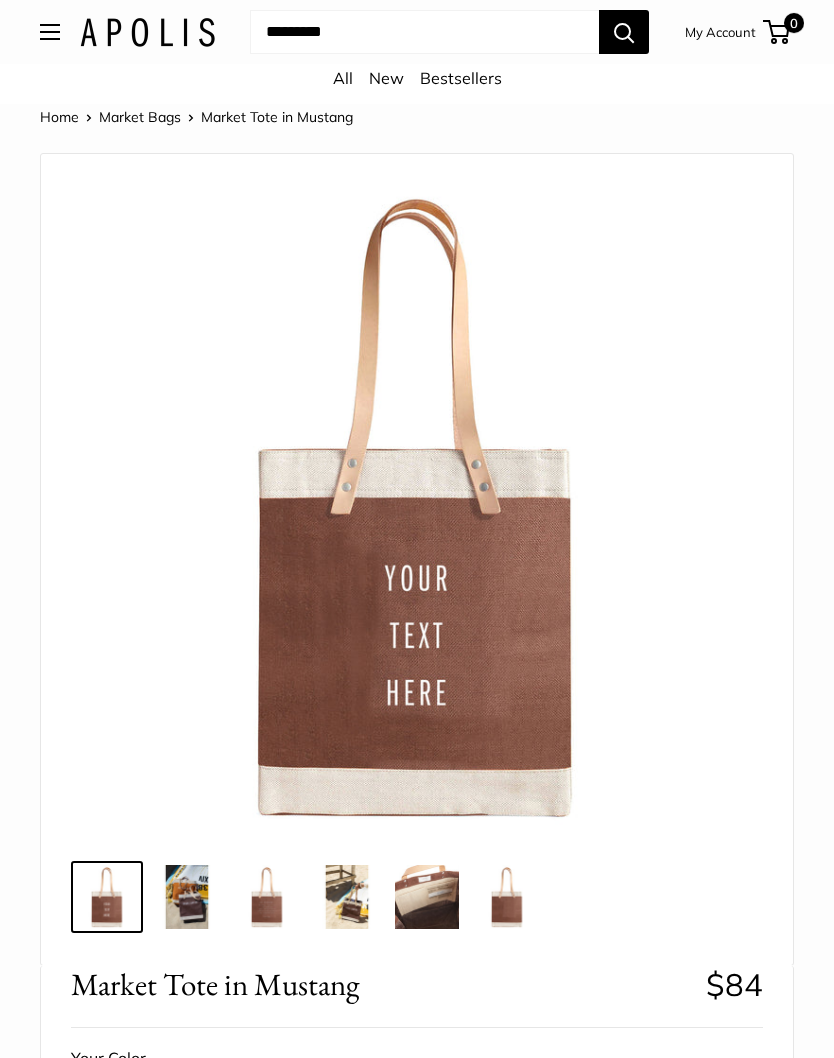 scroll, scrollTop: 0, scrollLeft: 0, axis: both 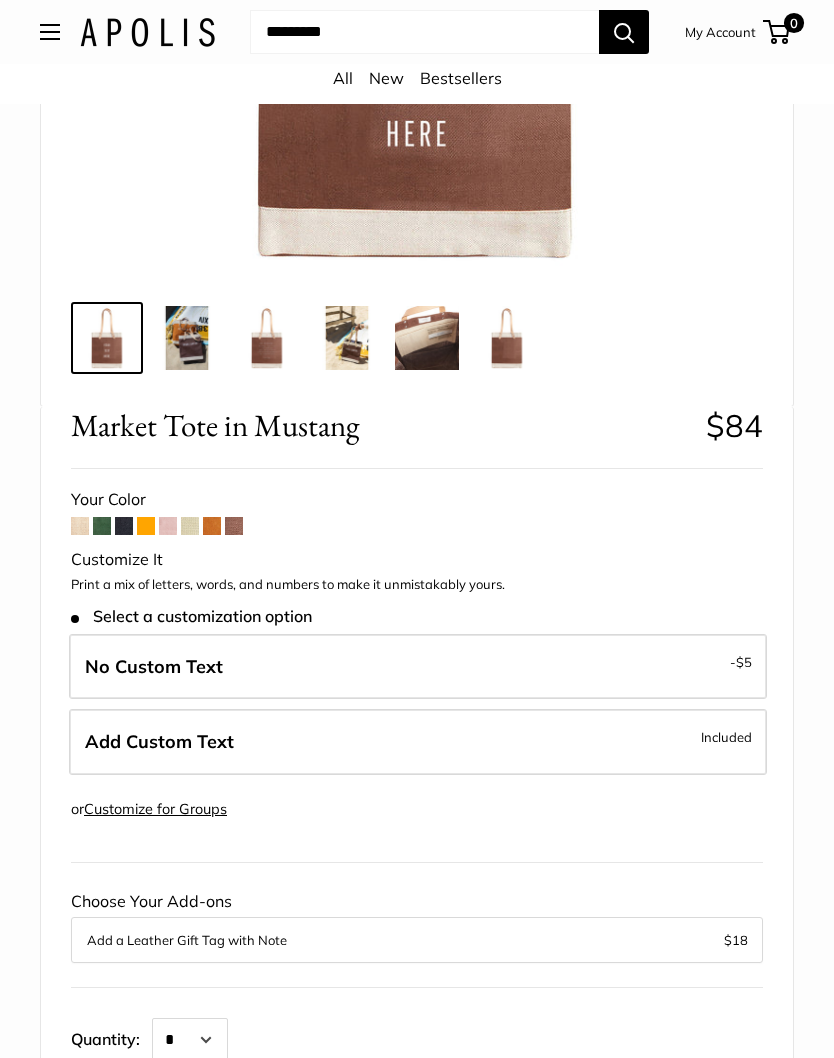 click at bounding box center (80, 526) 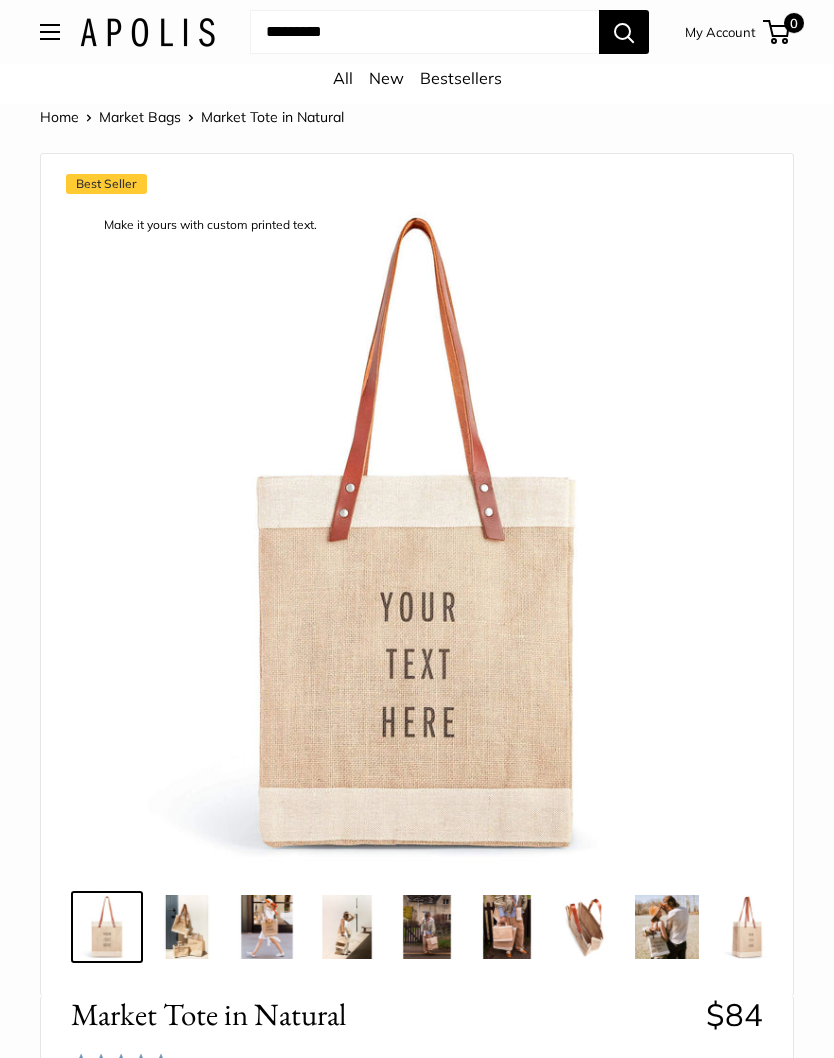scroll, scrollTop: 0, scrollLeft: 0, axis: both 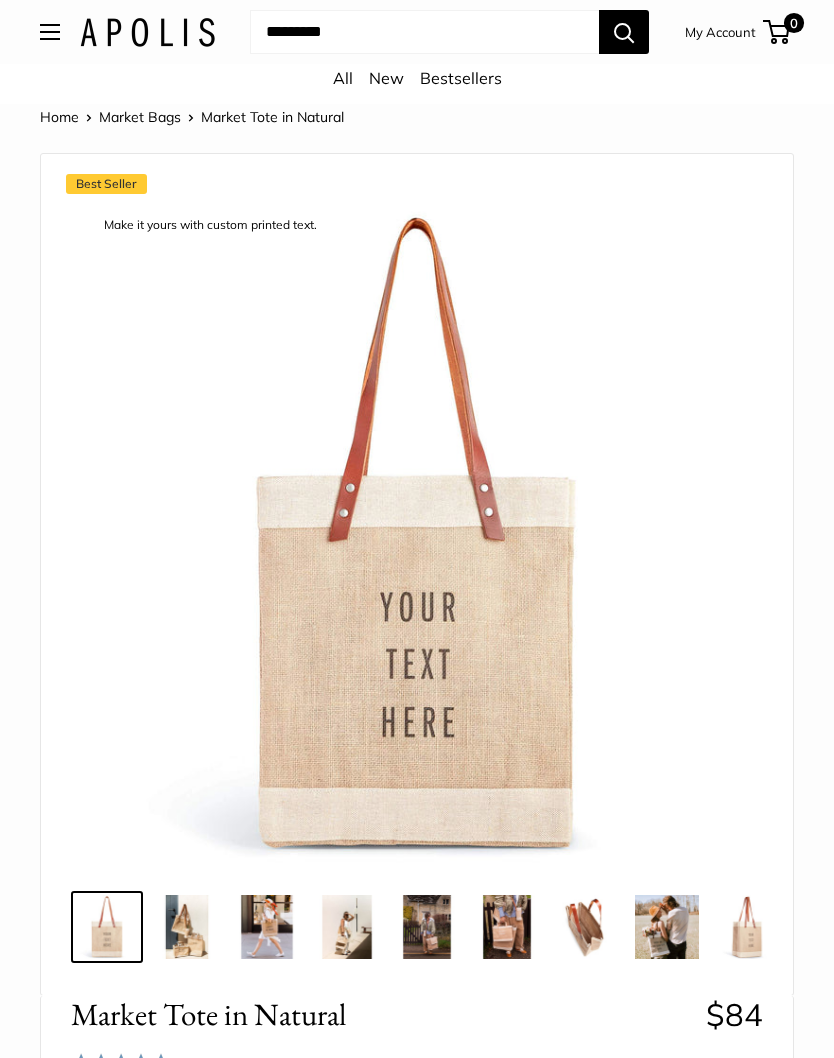 click on "My Account" at bounding box center [720, 32] 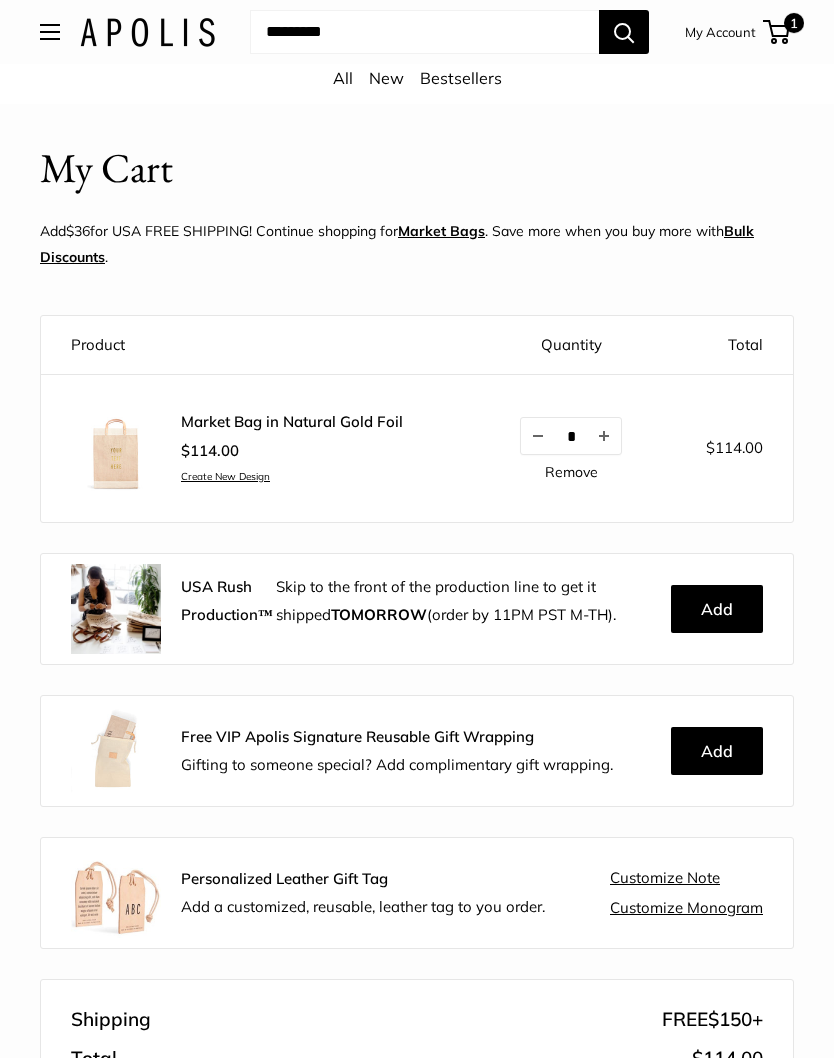 scroll, scrollTop: 0, scrollLeft: 0, axis: both 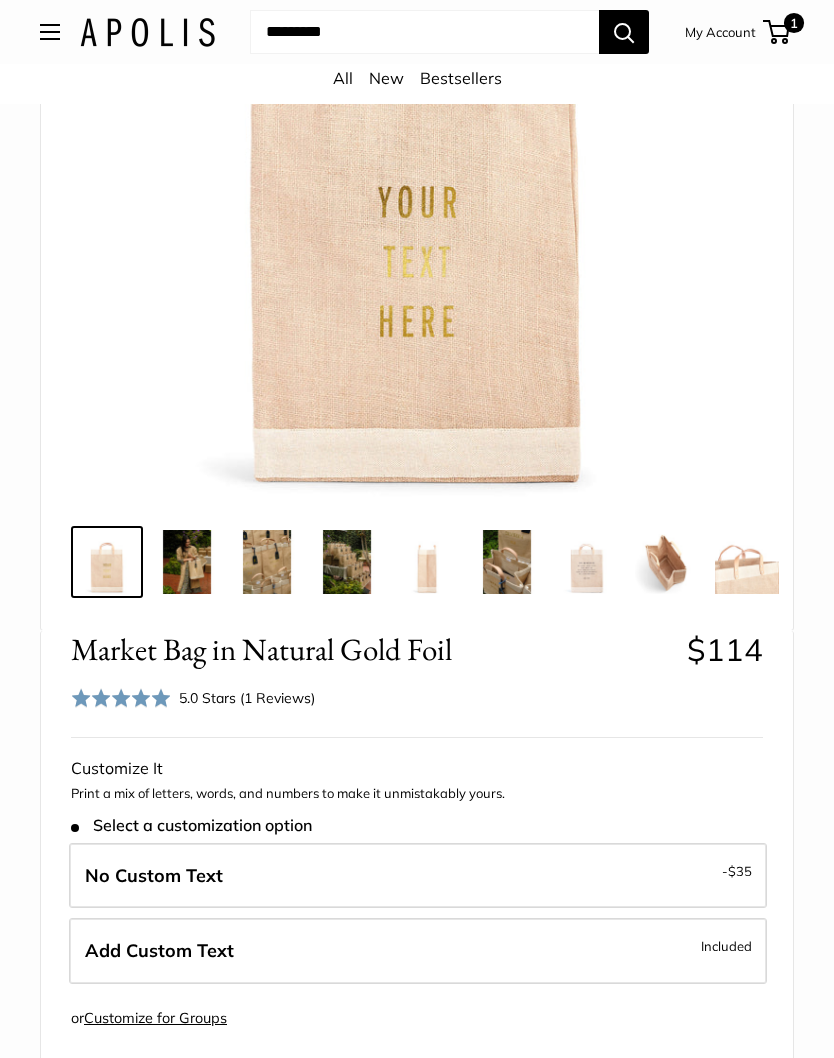 click at bounding box center [50, 32] 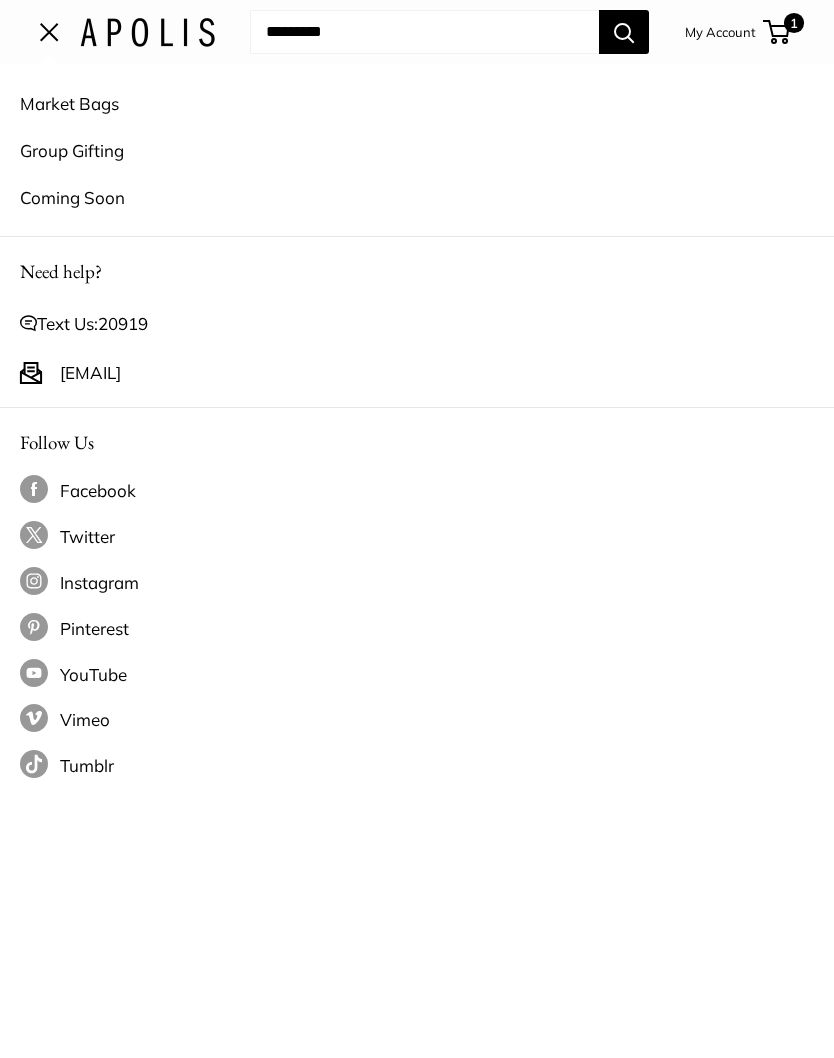 click on "Market Bags" at bounding box center (417, 103) 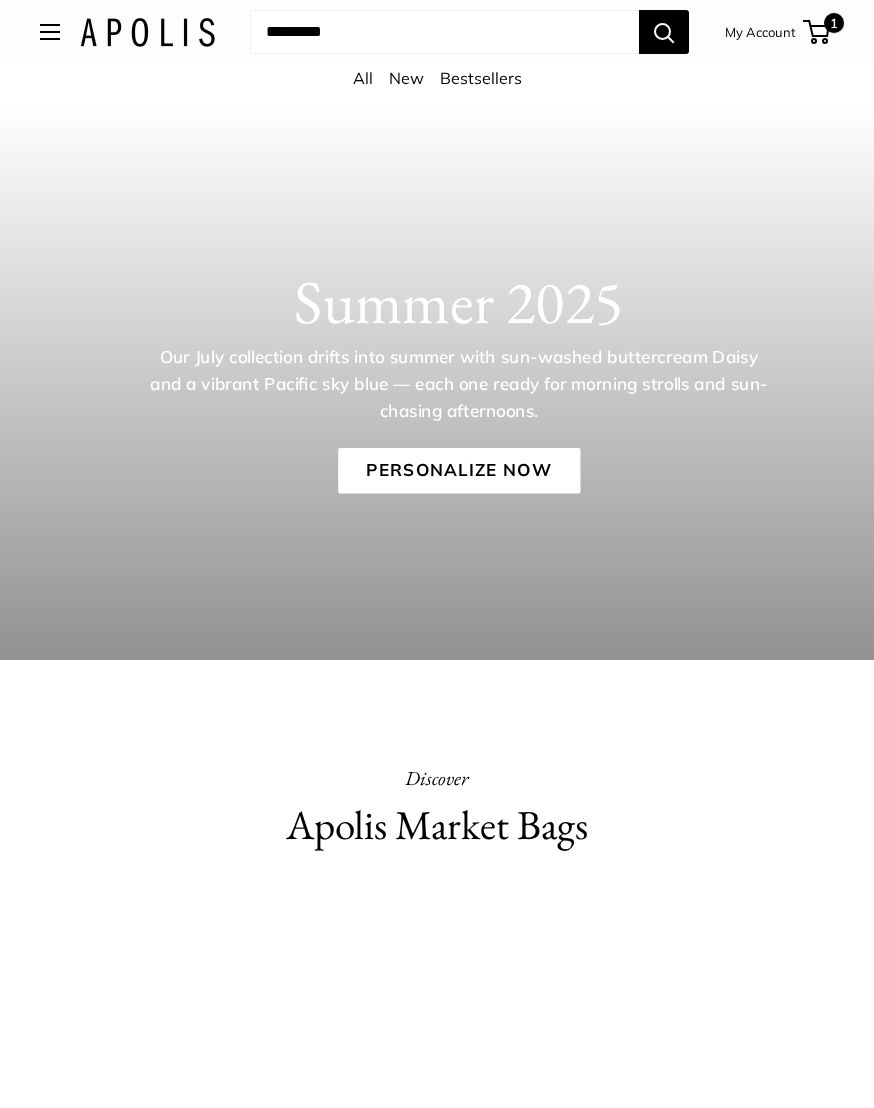 scroll, scrollTop: 6, scrollLeft: 0, axis: vertical 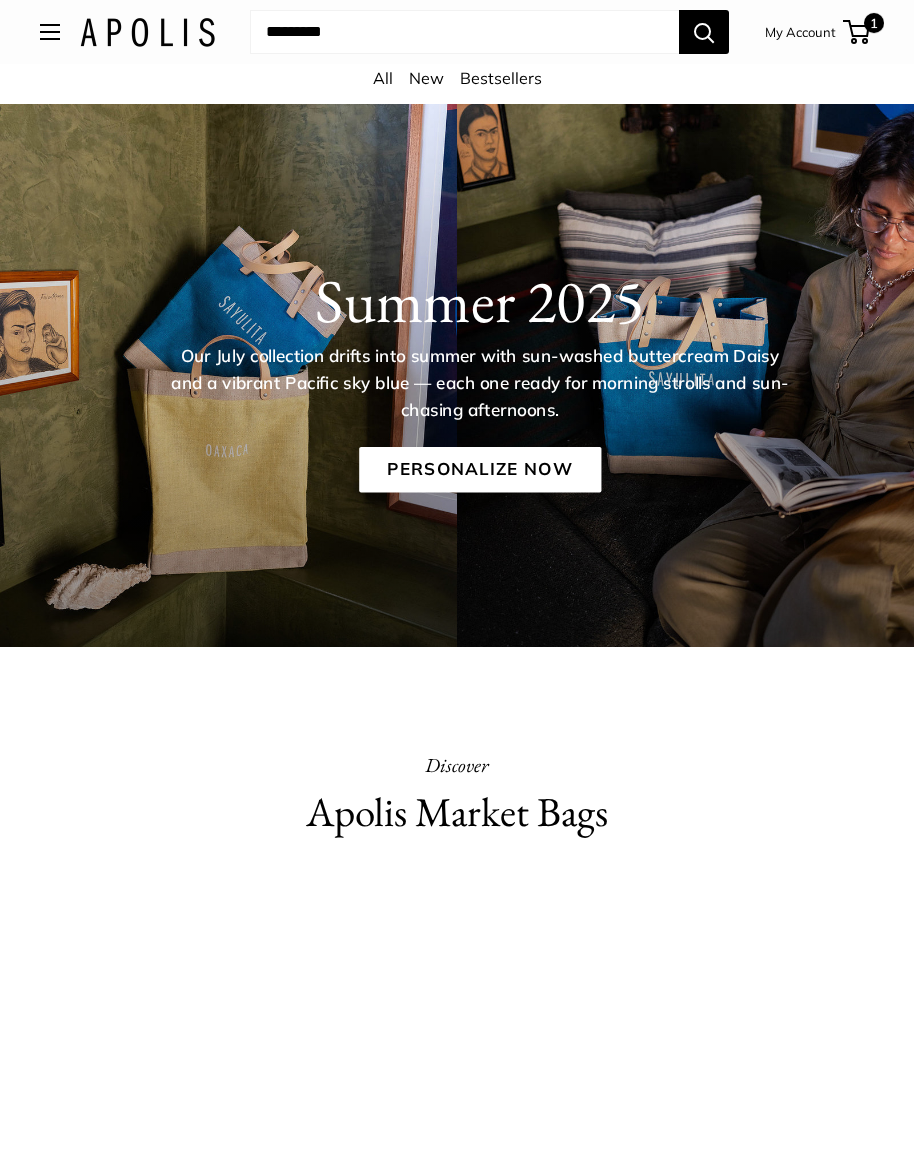 click at bounding box center (50, 32) 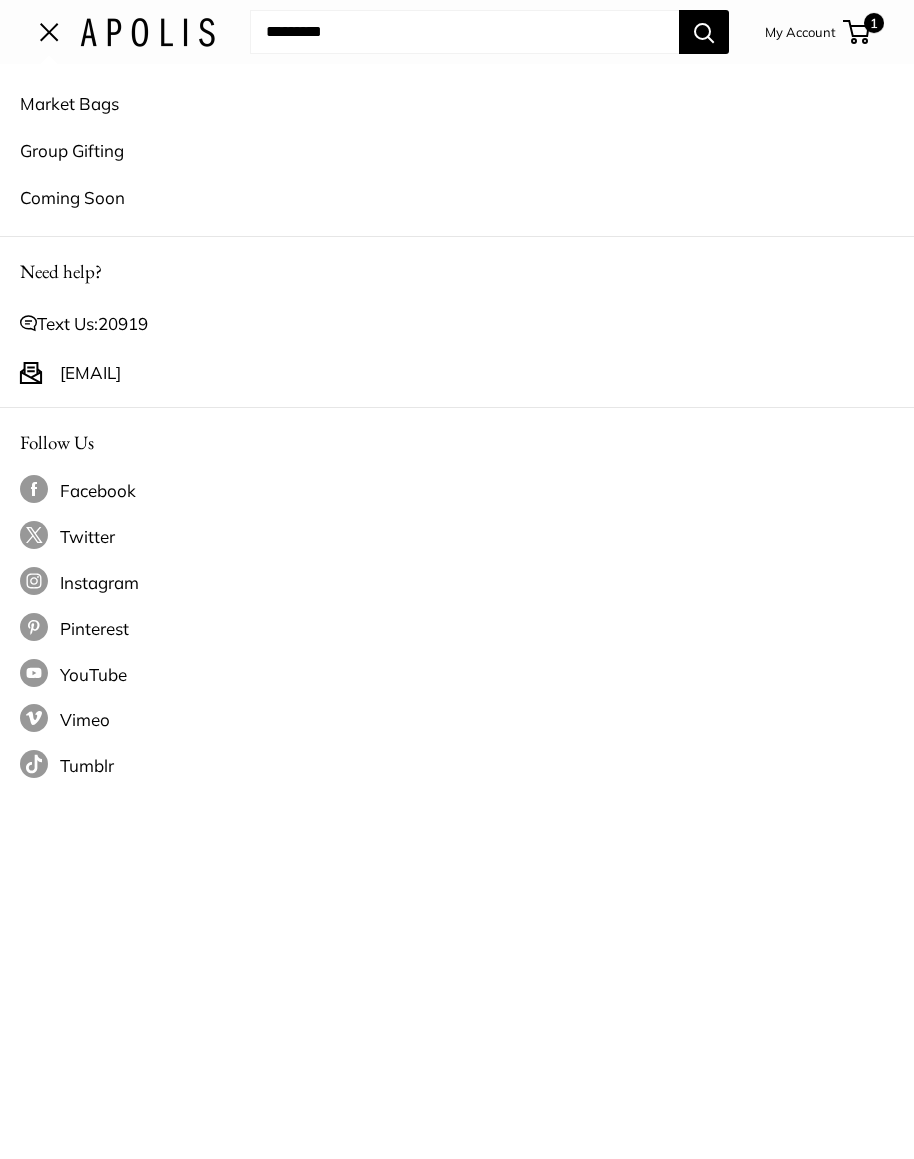 click on "Coming Soon" at bounding box center [457, 197] 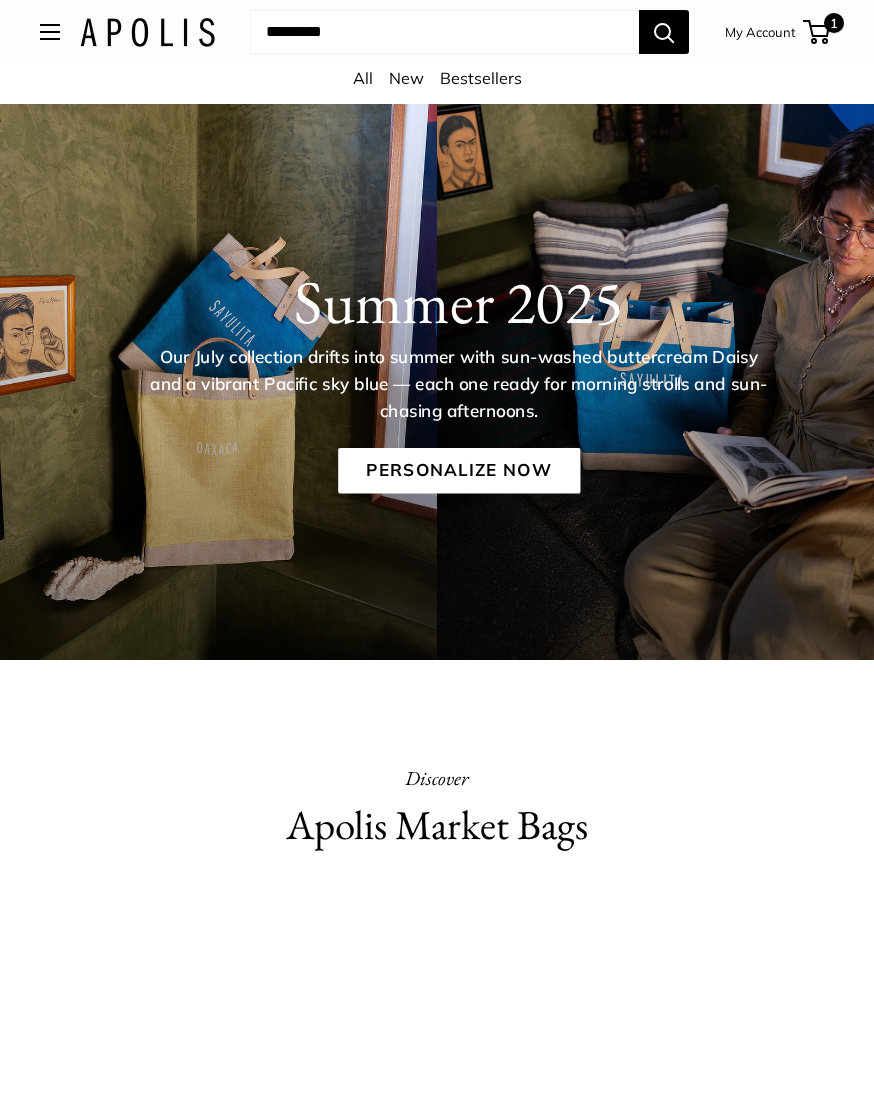 scroll, scrollTop: 6, scrollLeft: 0, axis: vertical 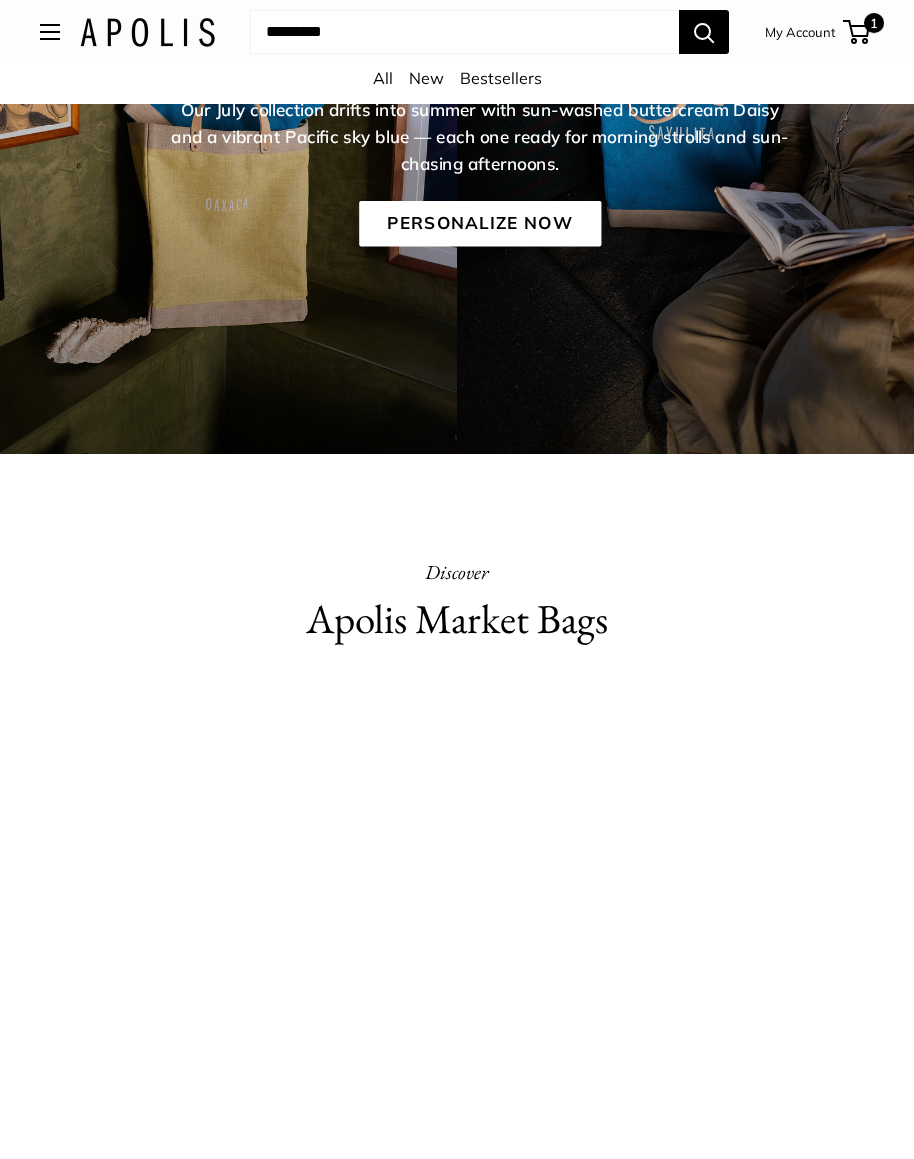 click at bounding box center (50, 32) 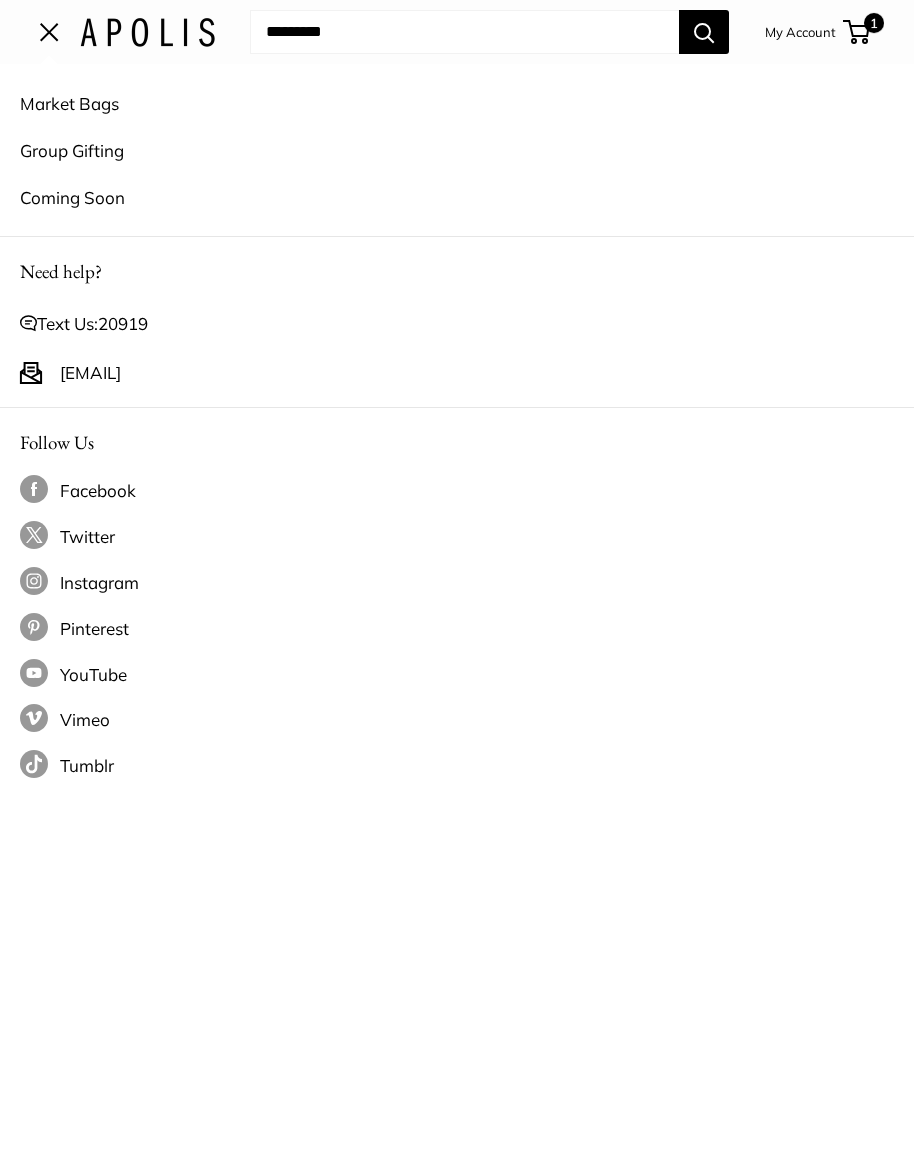 scroll, scrollTop: 0, scrollLeft: 0, axis: both 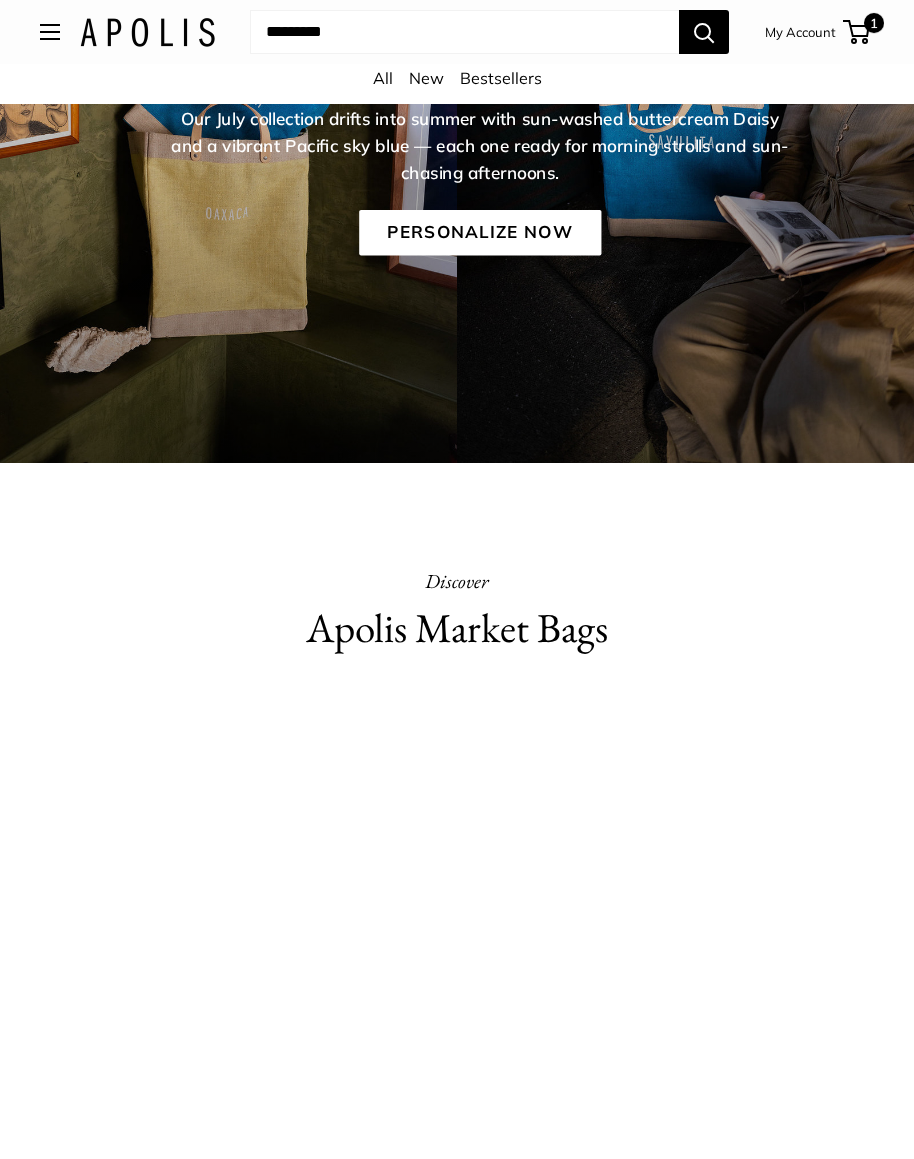 click at bounding box center (457, 918) 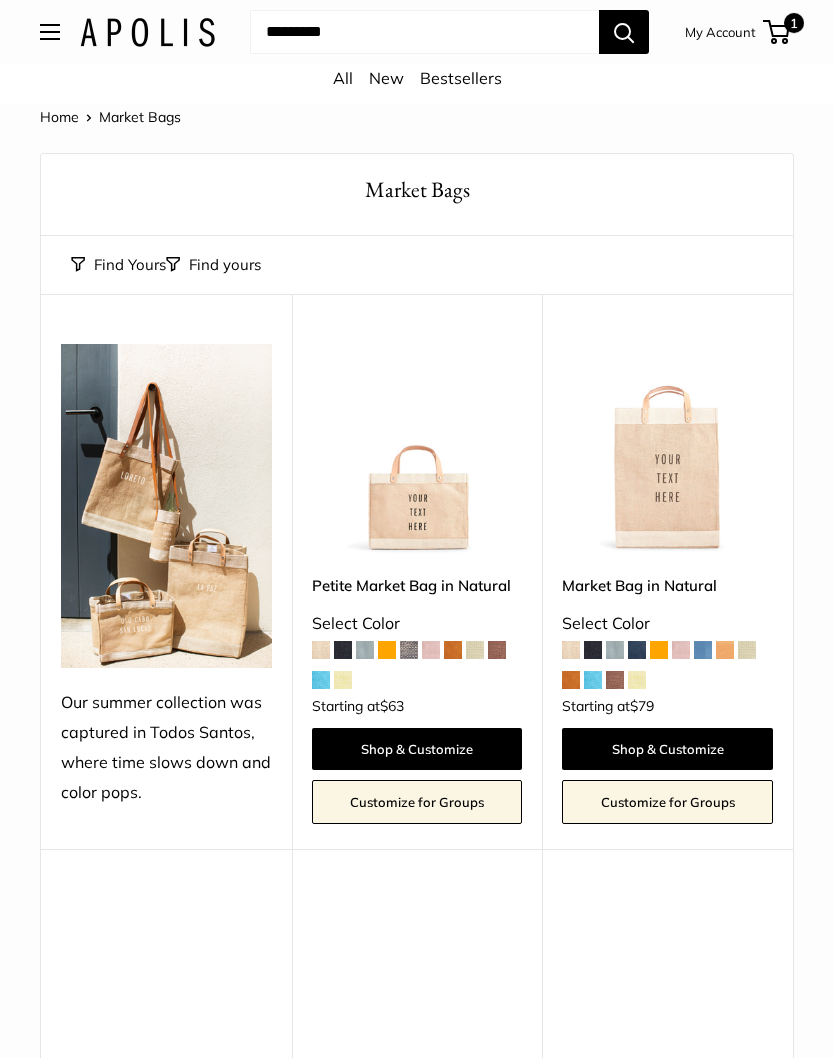 scroll, scrollTop: 0, scrollLeft: 0, axis: both 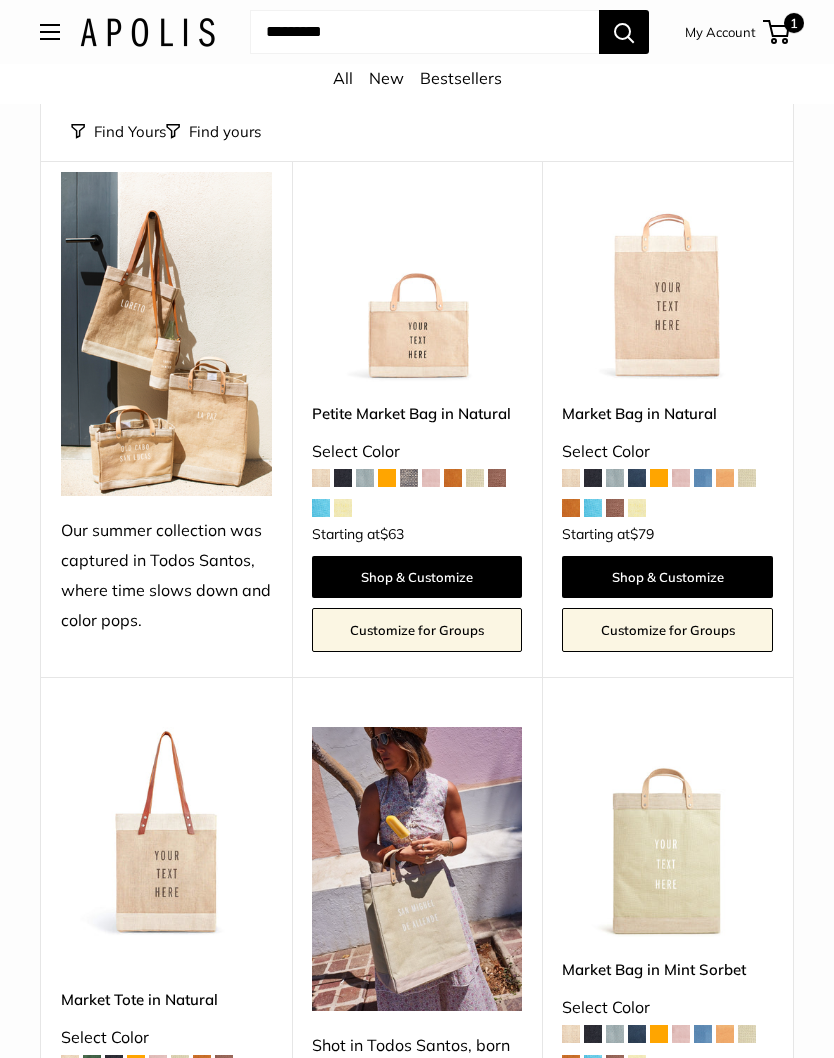 click at bounding box center (166, 832) 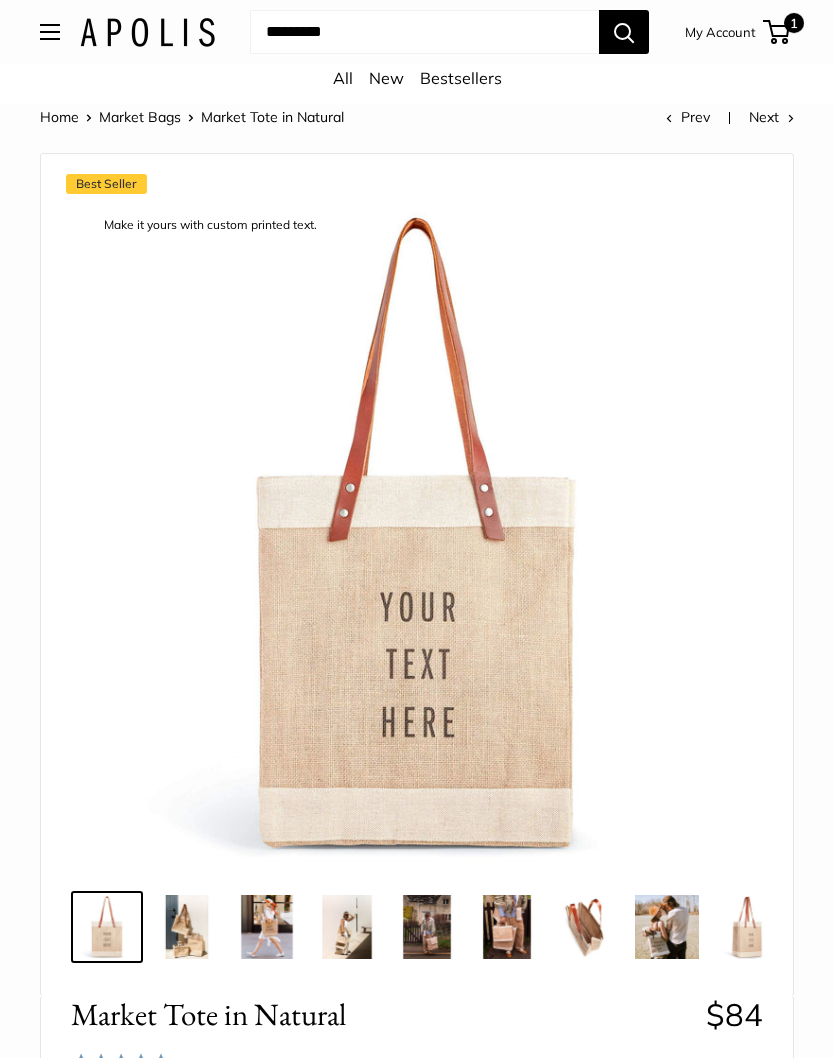 scroll, scrollTop: 0, scrollLeft: 0, axis: both 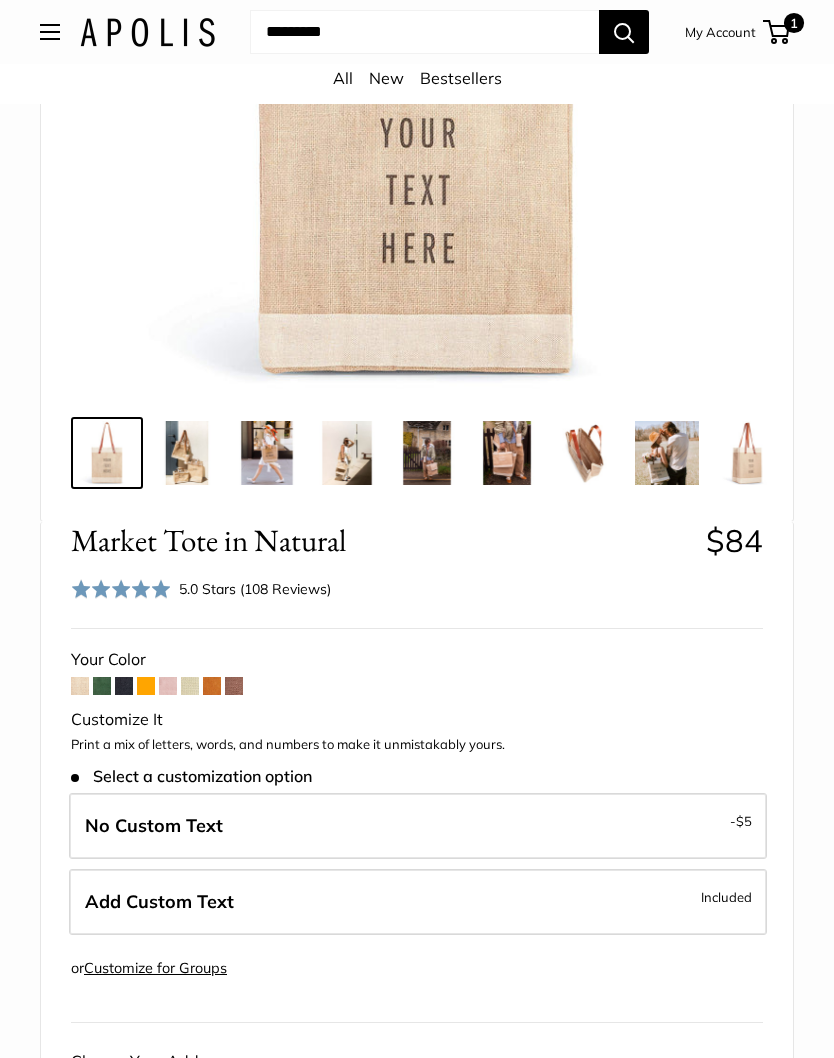 click on "Add Custom Text
Included" at bounding box center [418, 903] 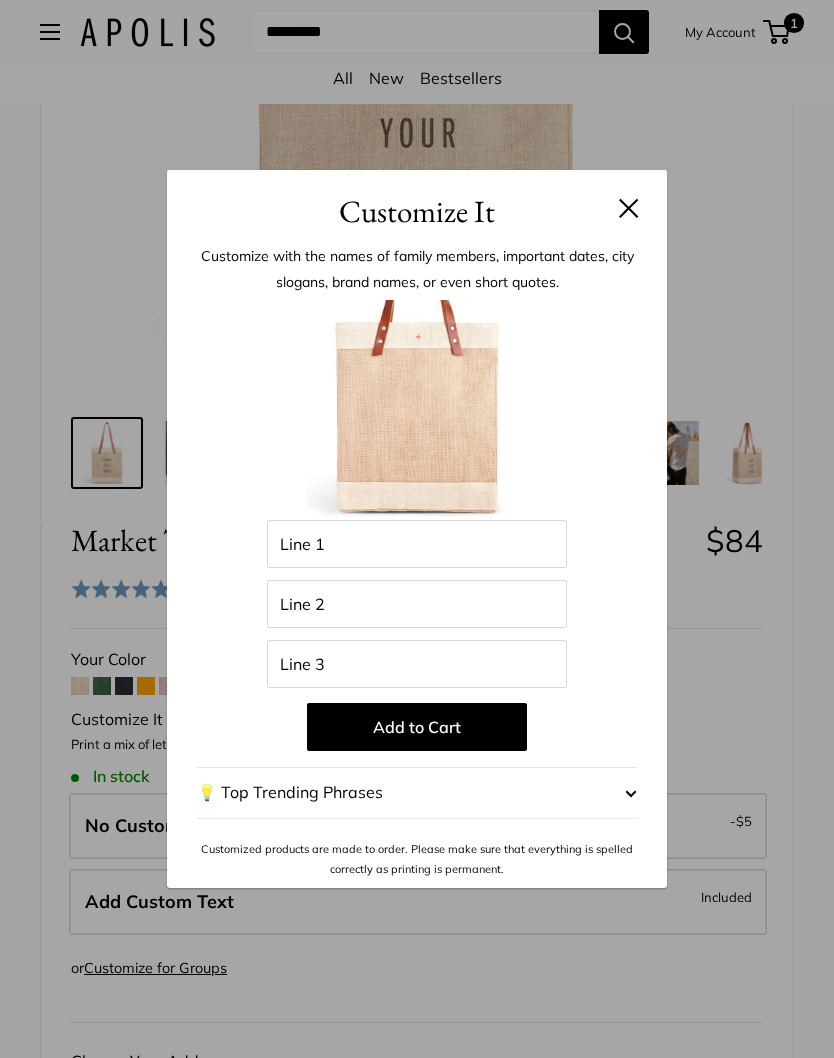 click at bounding box center (631, 793) 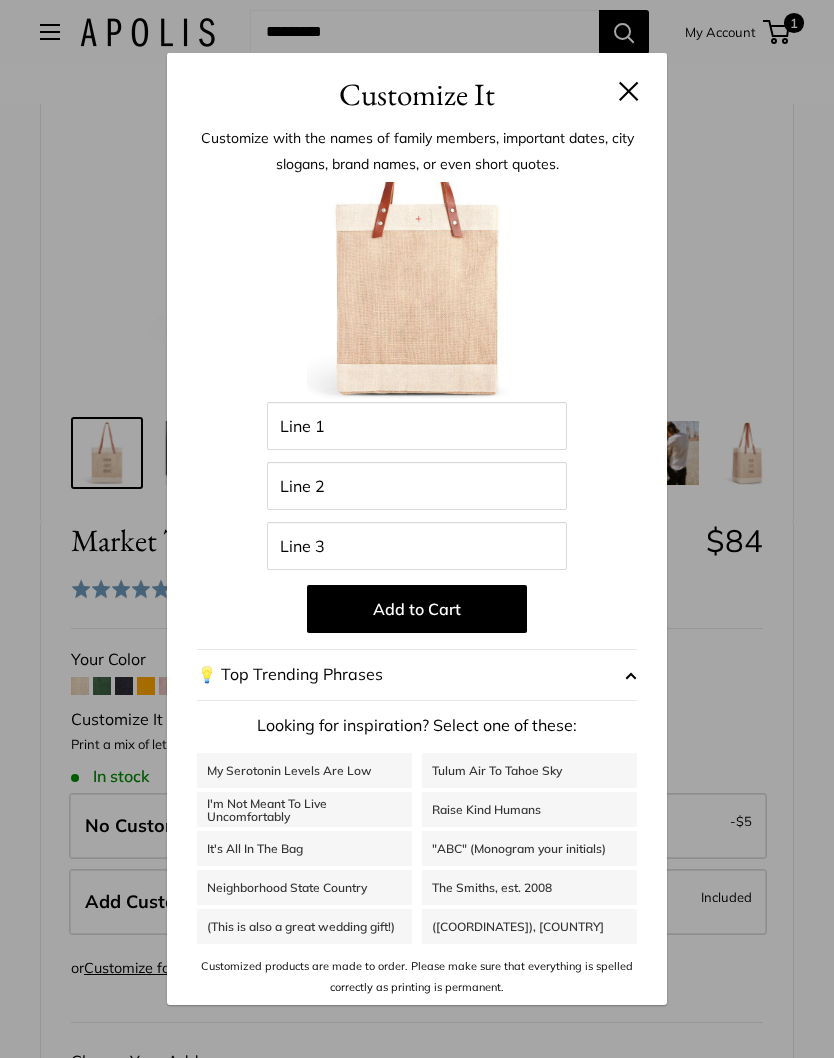 click at bounding box center [629, 91] 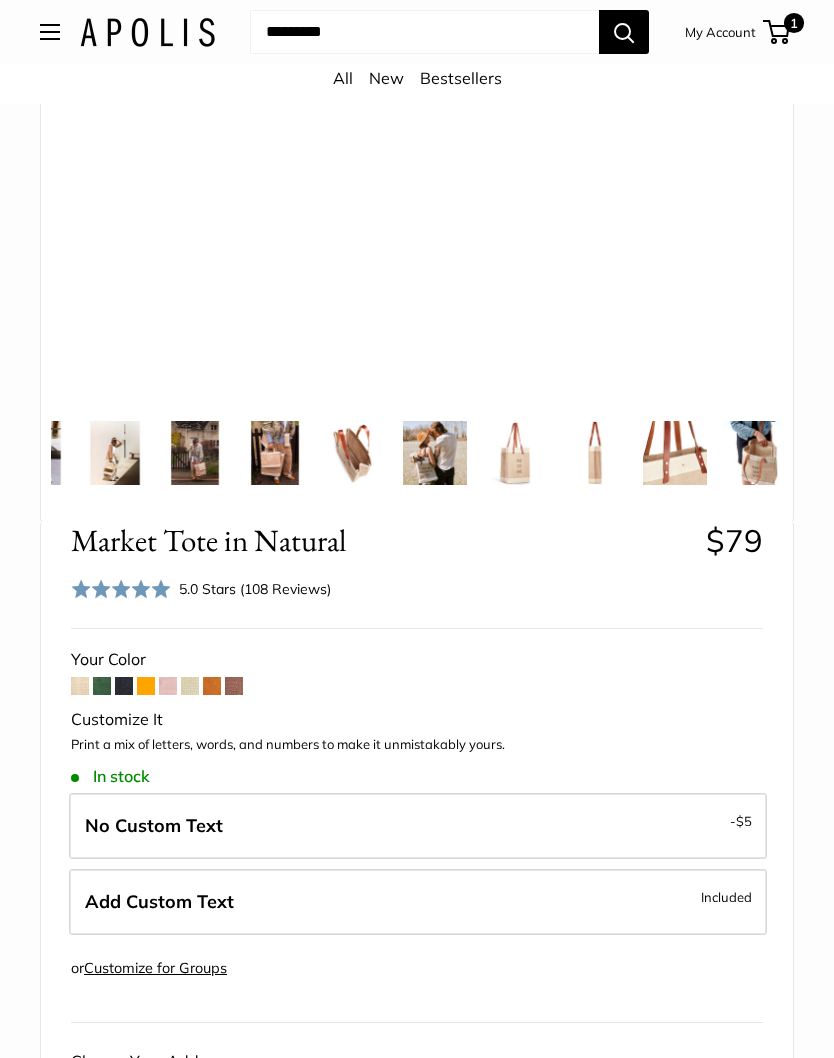 scroll, scrollTop: 0, scrollLeft: 740, axis: horizontal 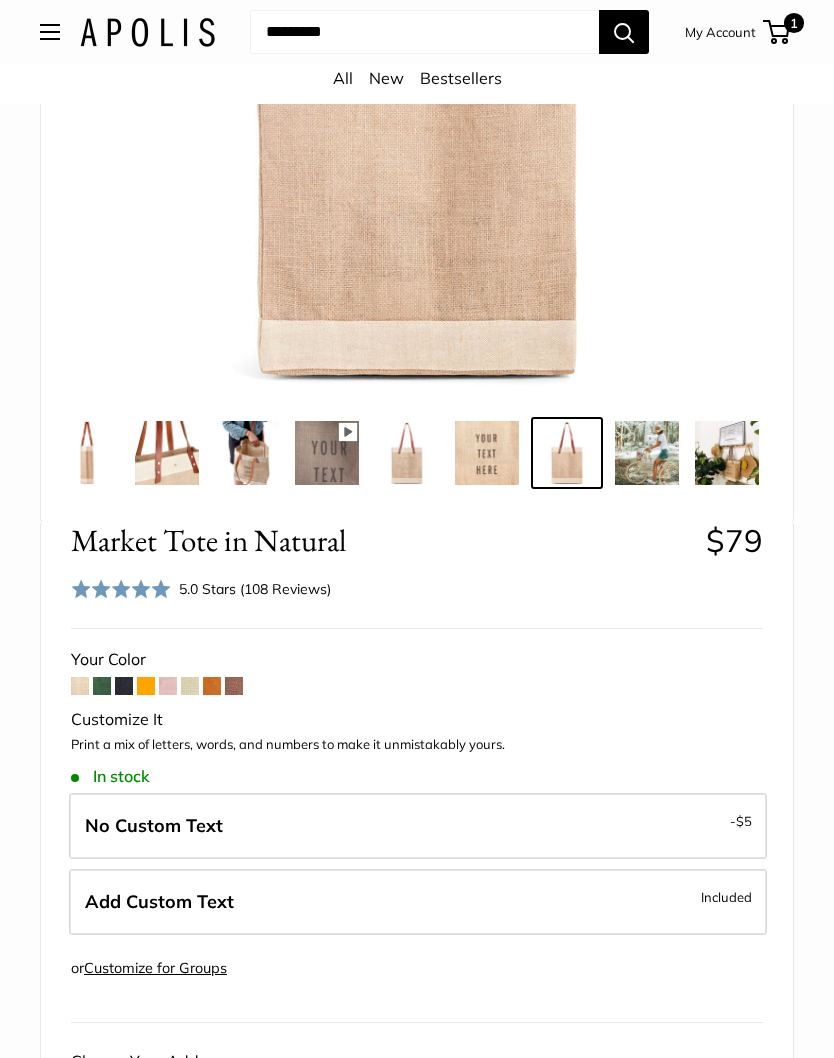 click at bounding box center (190, 686) 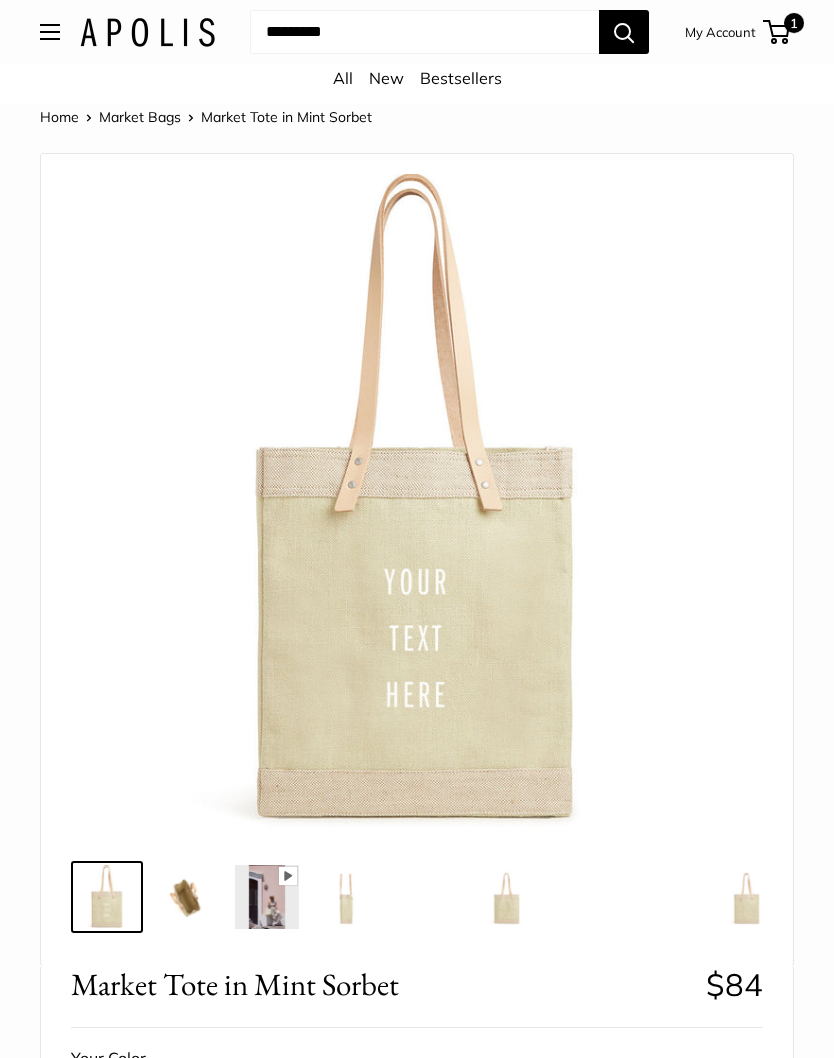 scroll, scrollTop: 0, scrollLeft: 0, axis: both 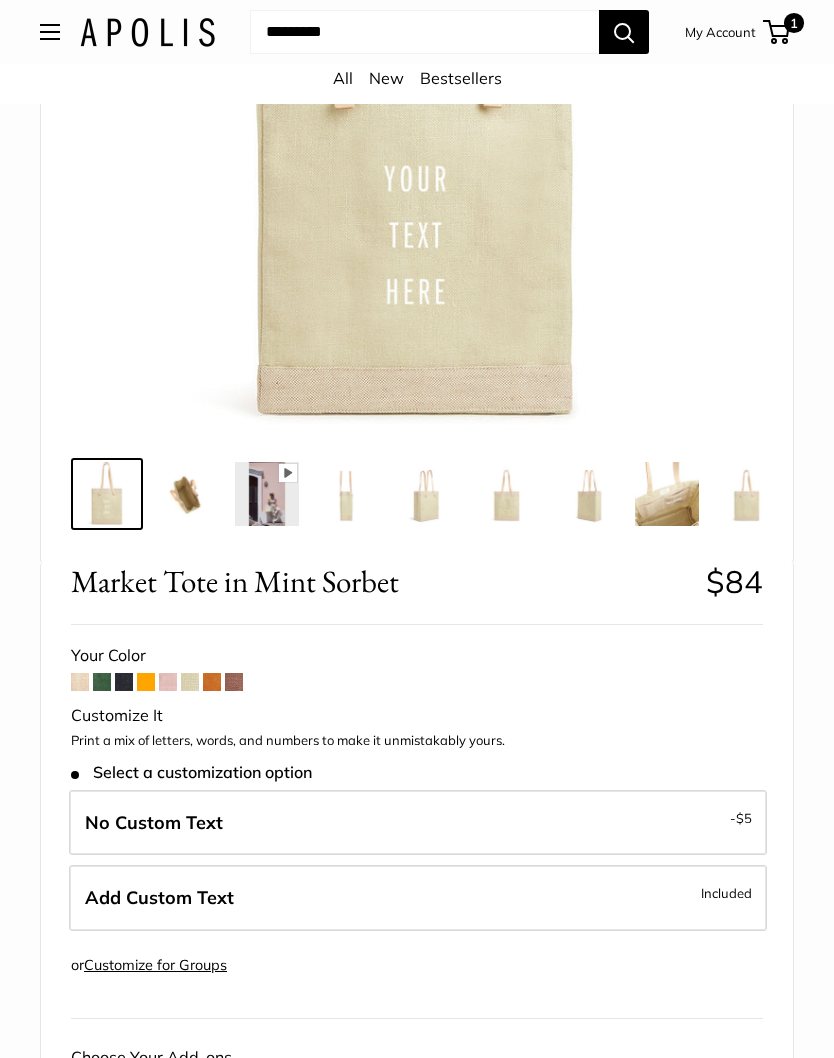 click on "Add Custom Text
Included" at bounding box center (418, 898) 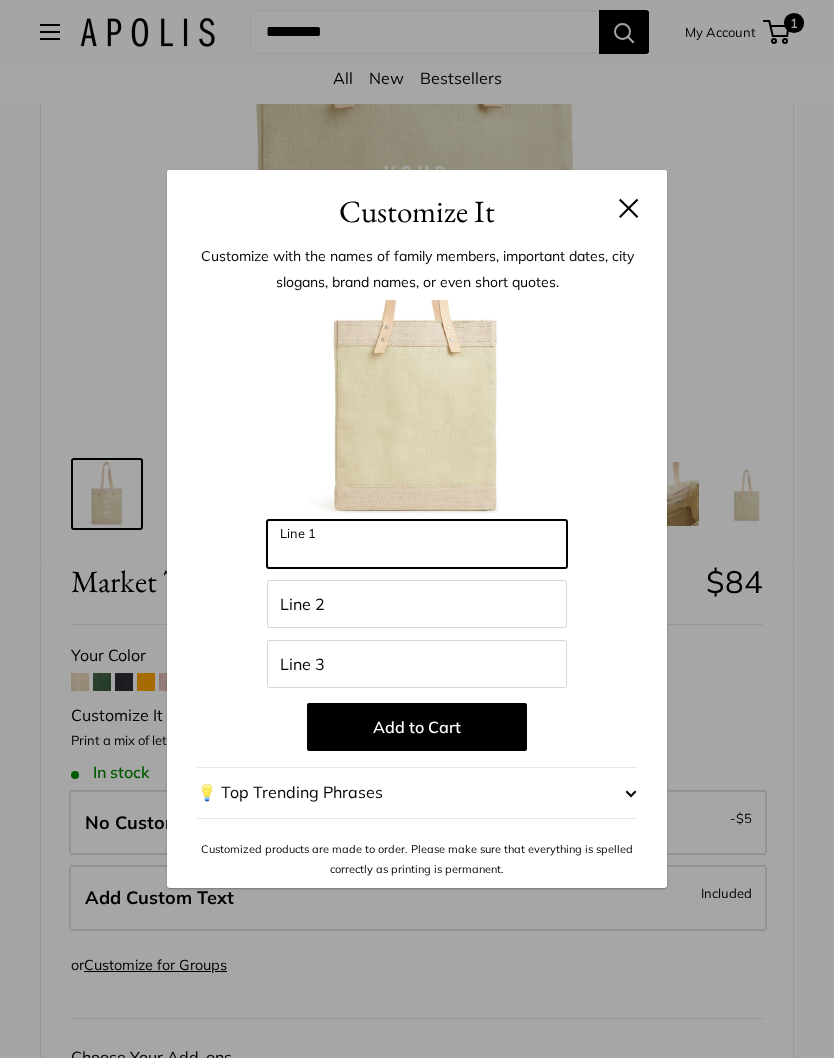 click on "Line 1" at bounding box center [417, 544] 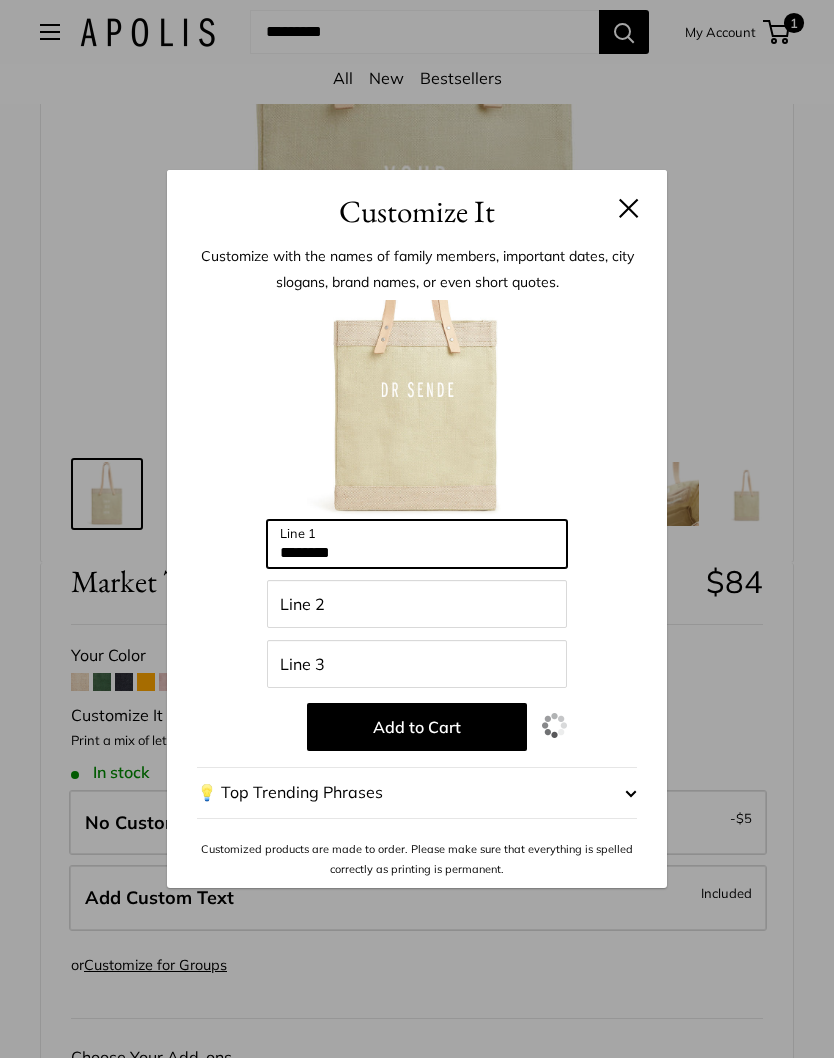 type on "********" 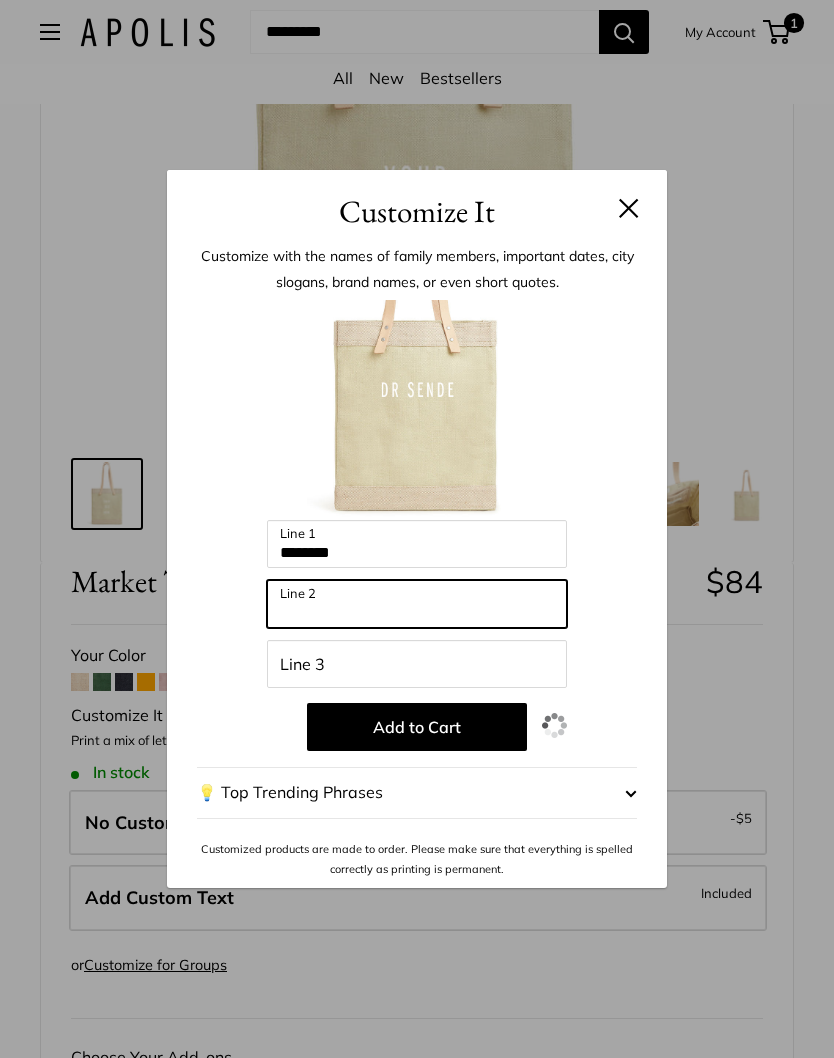 click on "Line 2" at bounding box center (417, 604) 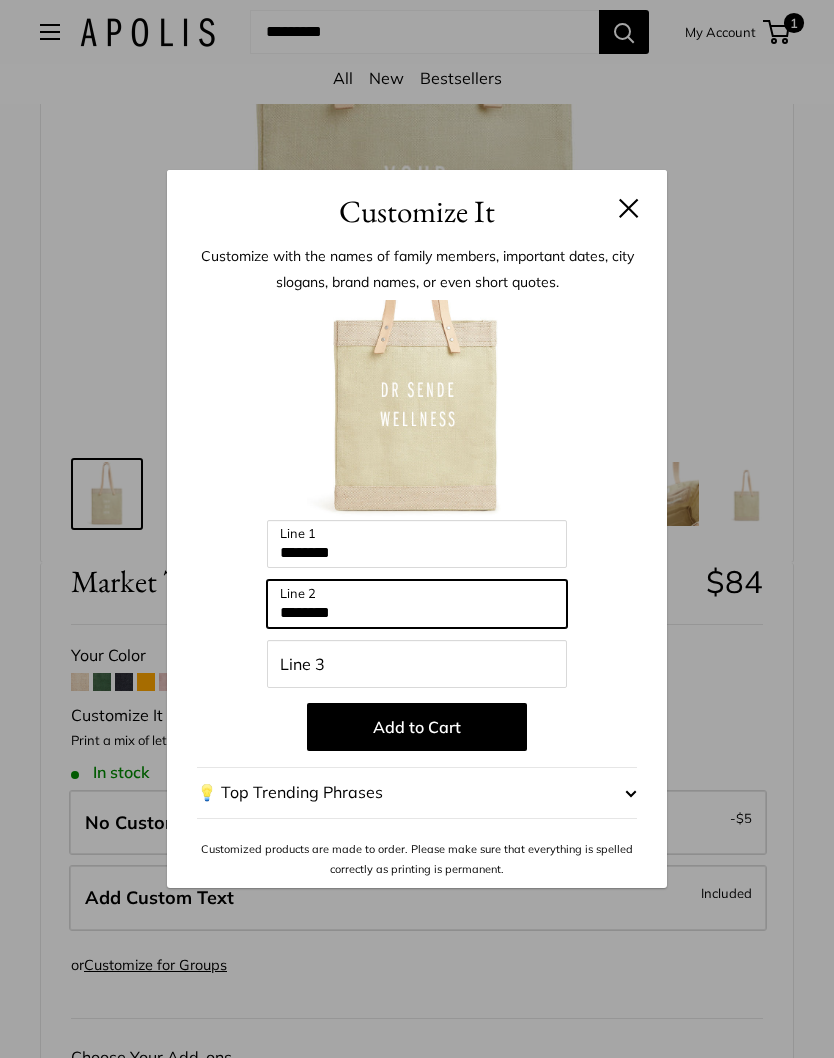 type on "********" 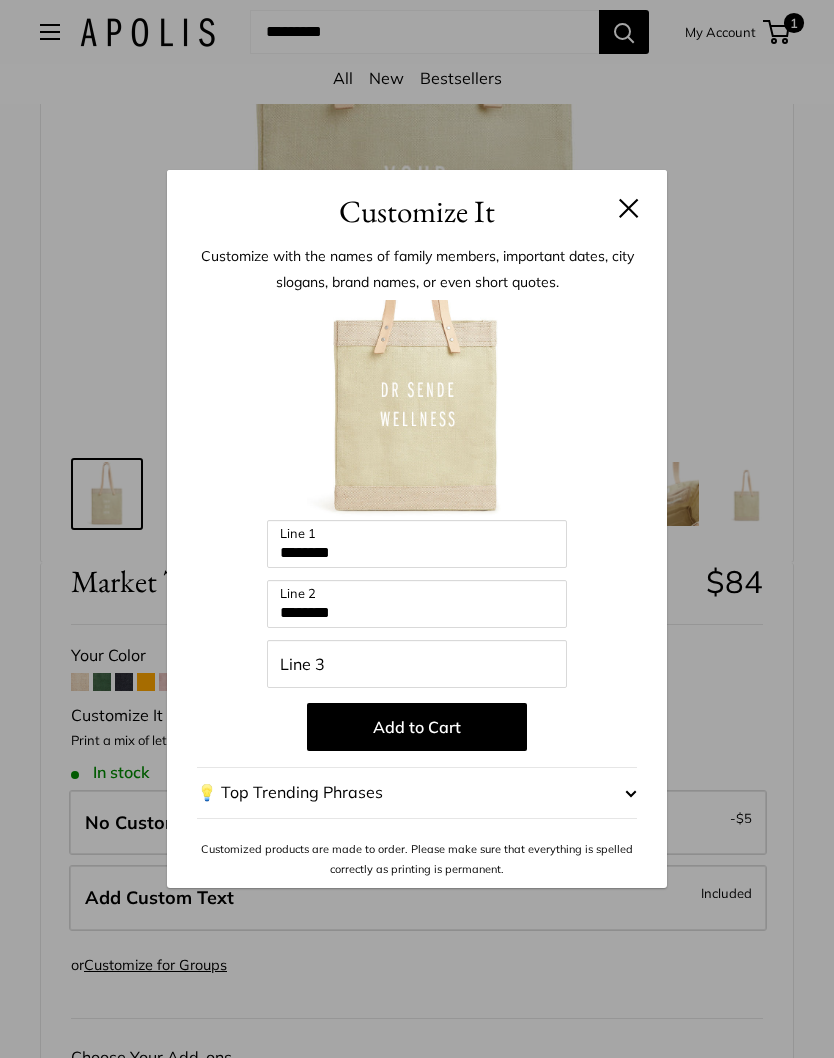 click on "Customize It
Customize with the names of family members, important dates, city slogans, brand names, or even short quotes.
Enter 39 letters
********
Line 1
********
Line 2
Line 3
Add to Cart
💡 Top Trending Phrases
Looking for inspiration? Select one of these: Tulum Air To Tahoe Sky" at bounding box center (417, 529) 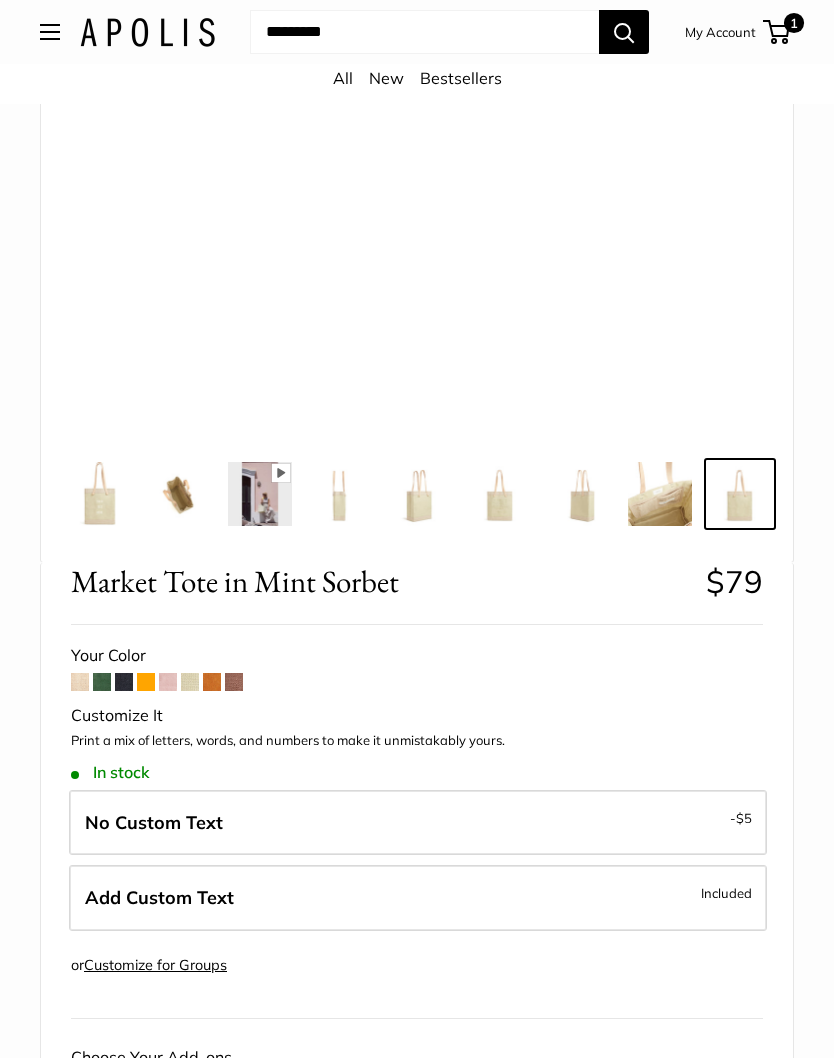 scroll, scrollTop: 0, scrollLeft: 20, axis: horizontal 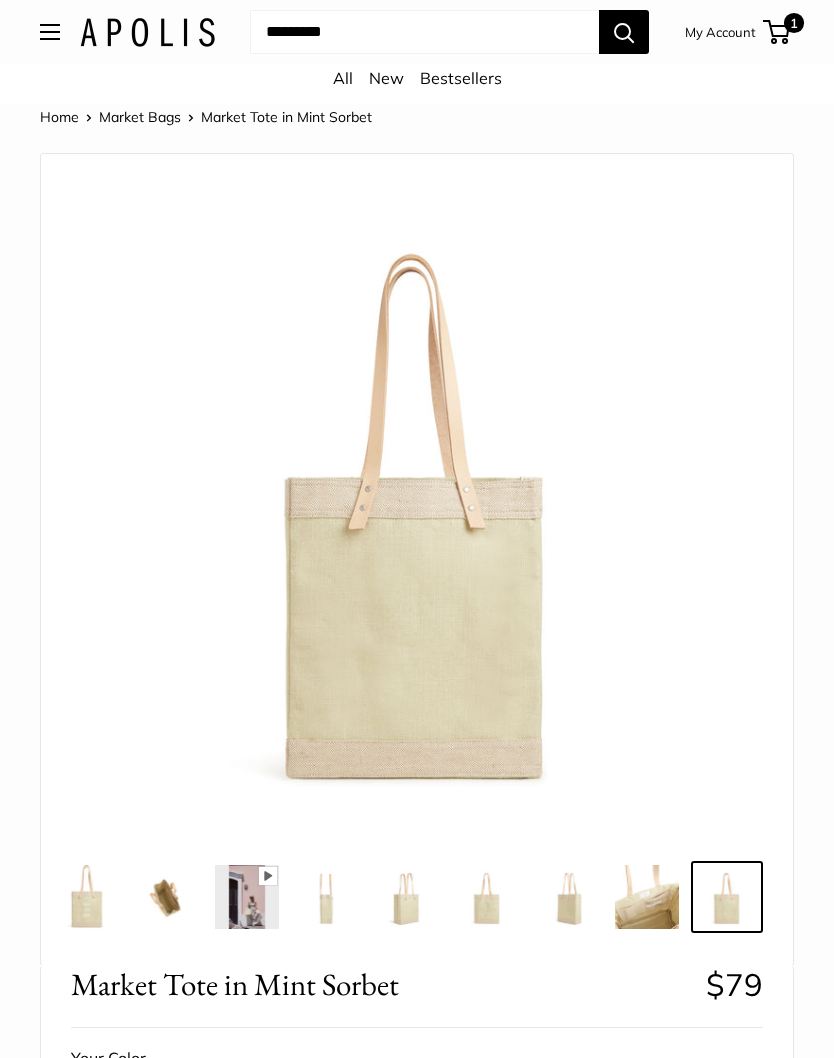 click on "1" at bounding box center (794, 23) 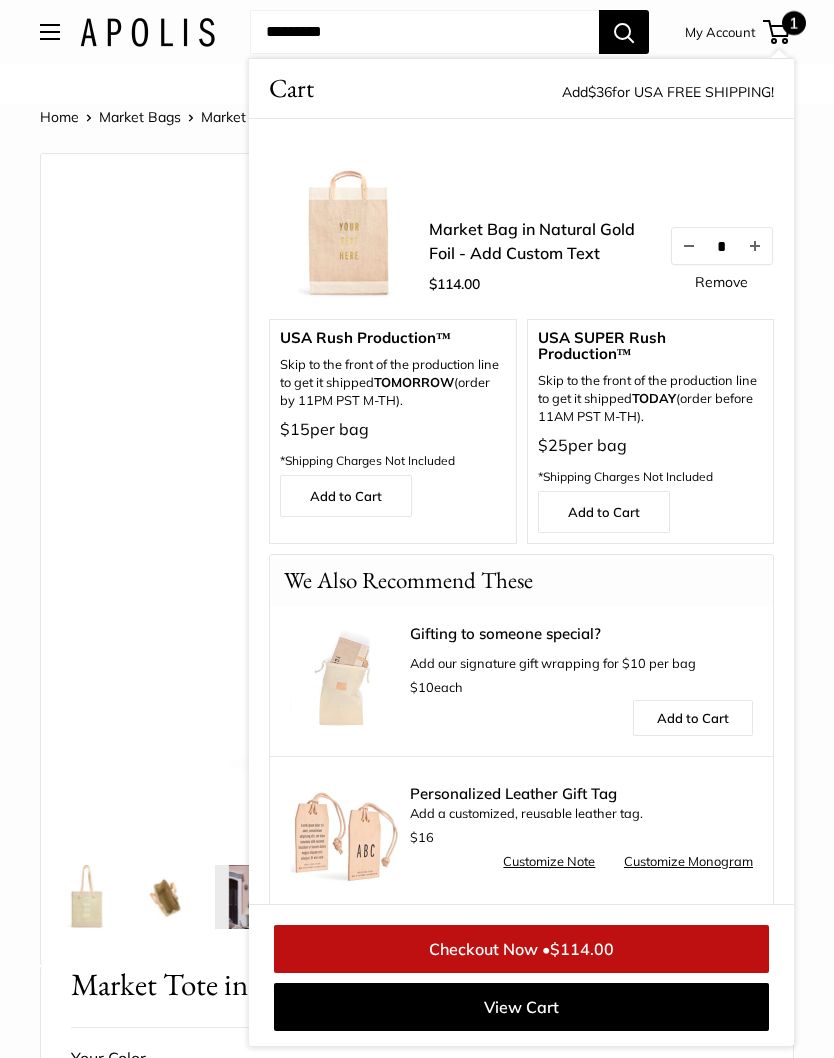 click on "Pause Play % buffered 00:00 Unmute Mute Exit fullscreen Enter fullscreen Play" at bounding box center (417, 559) 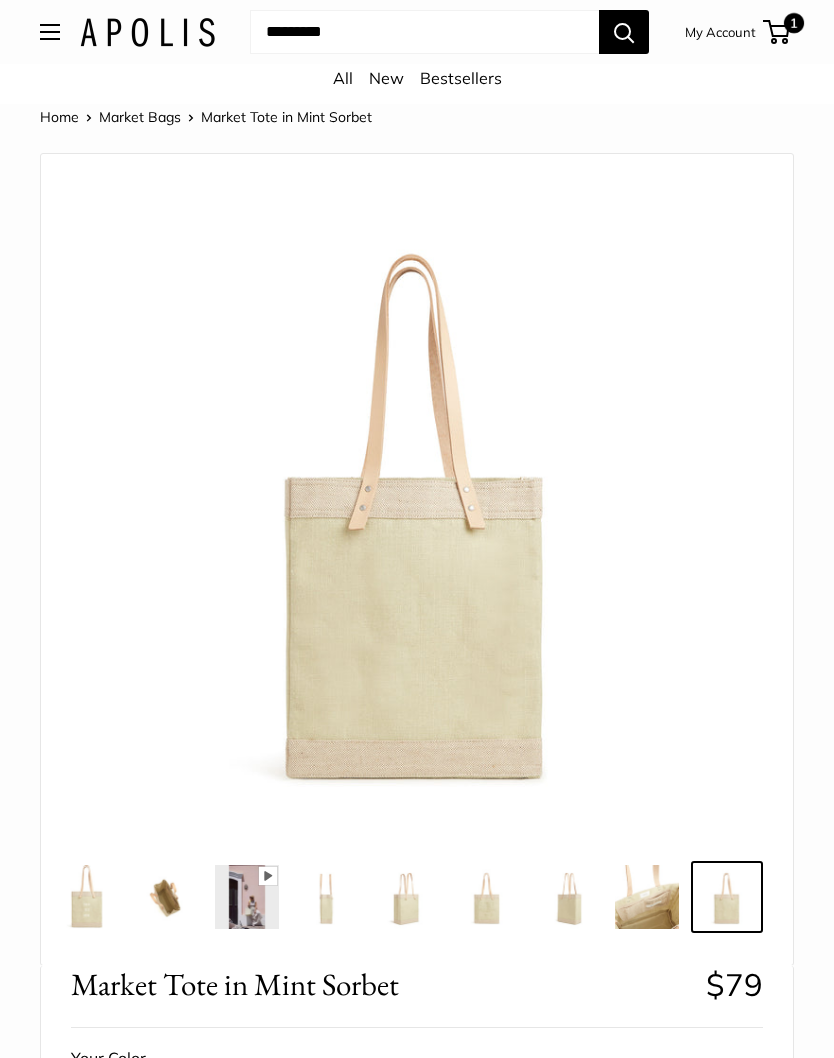 click on "1" at bounding box center (776, 32) 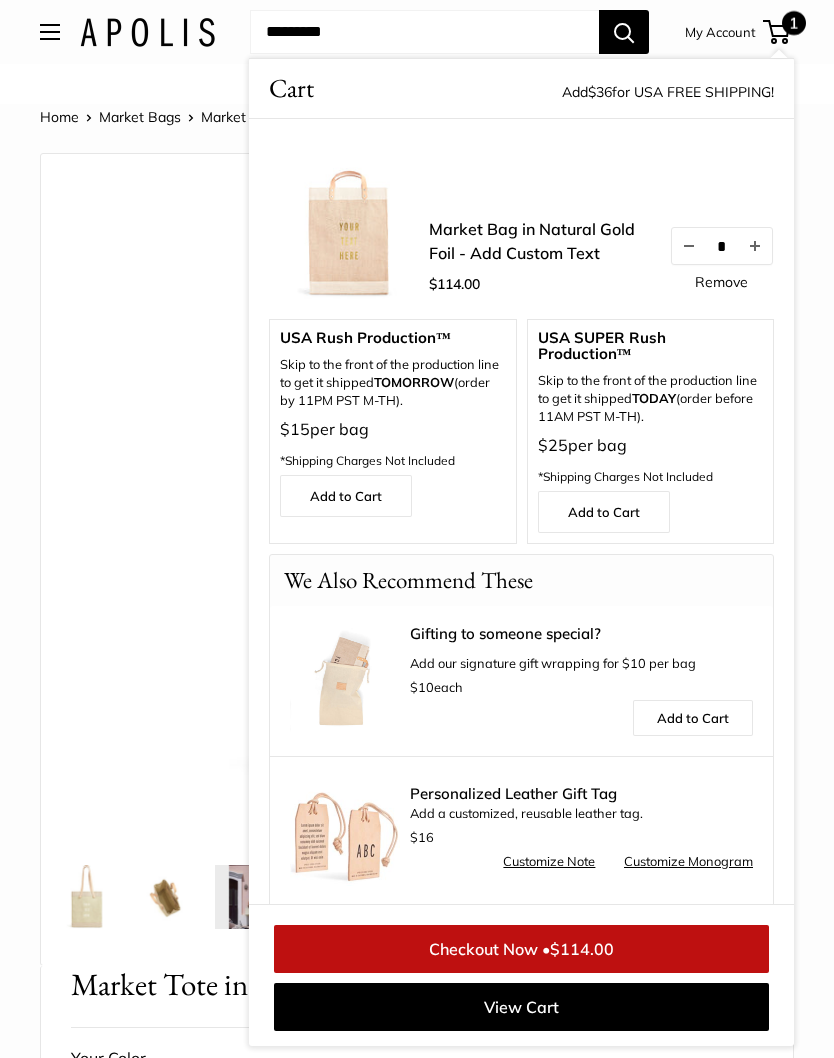 click at bounding box center [417, 505] 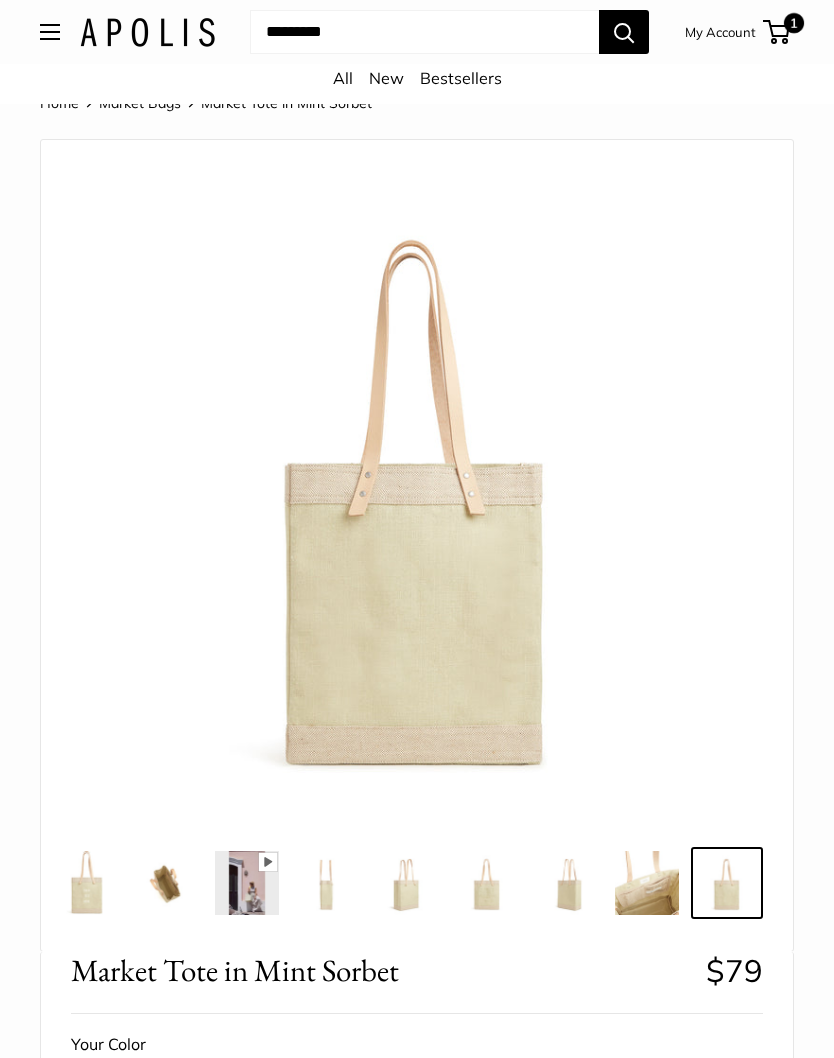 click at bounding box center [624, 32] 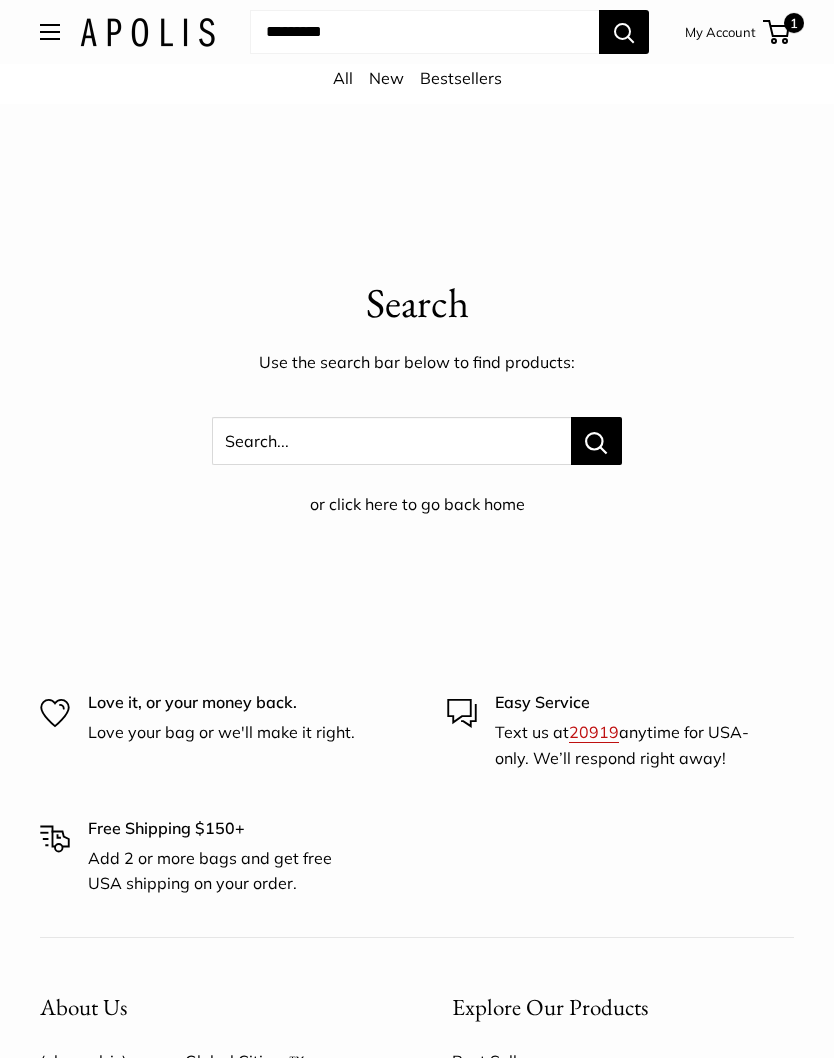 scroll, scrollTop: 0, scrollLeft: 0, axis: both 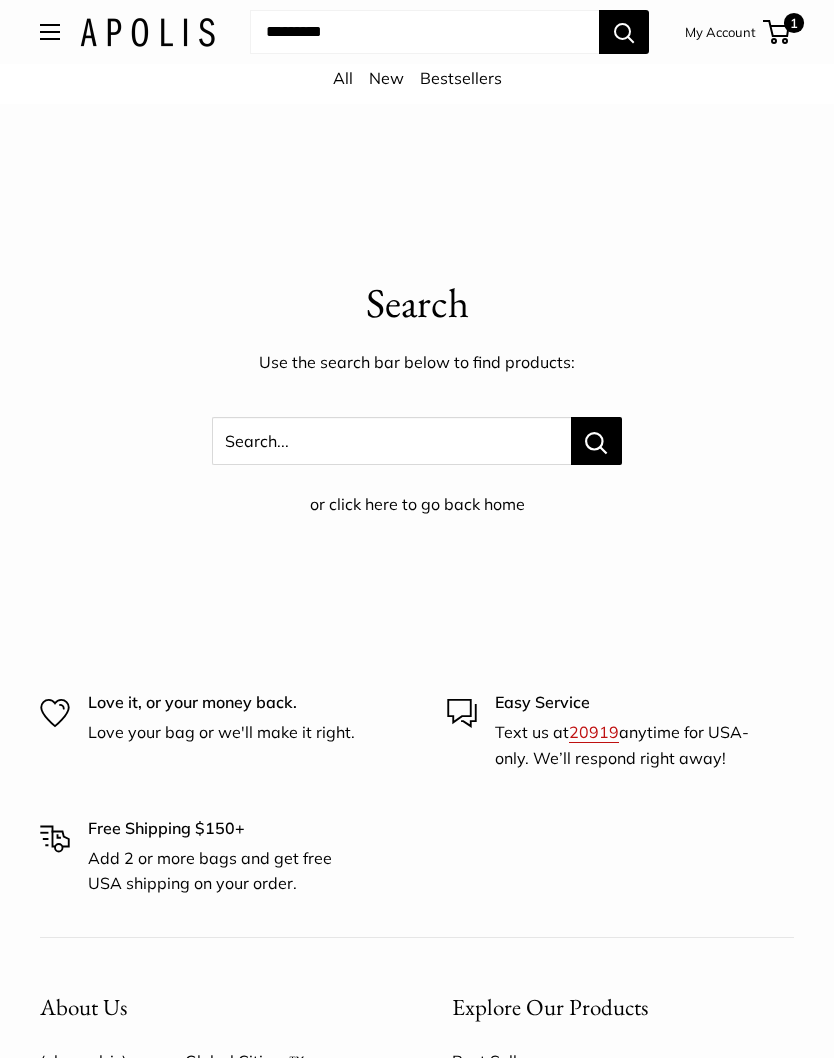 click at bounding box center (424, 32) 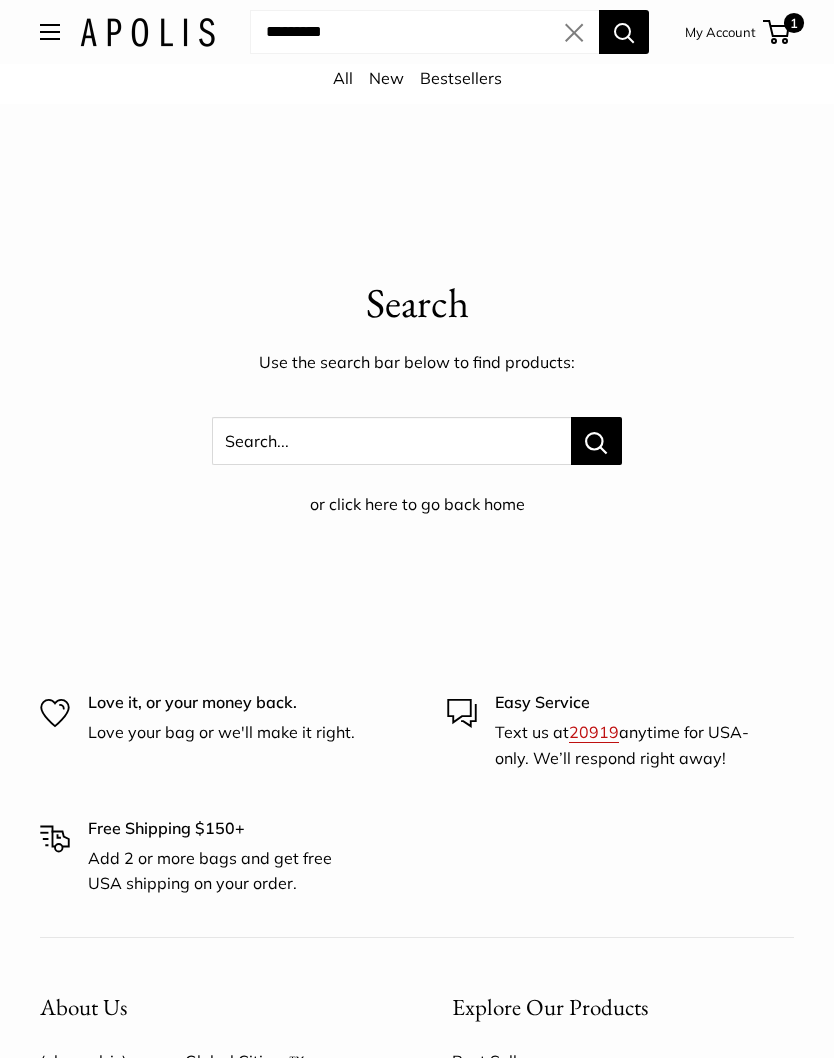 type on "*********" 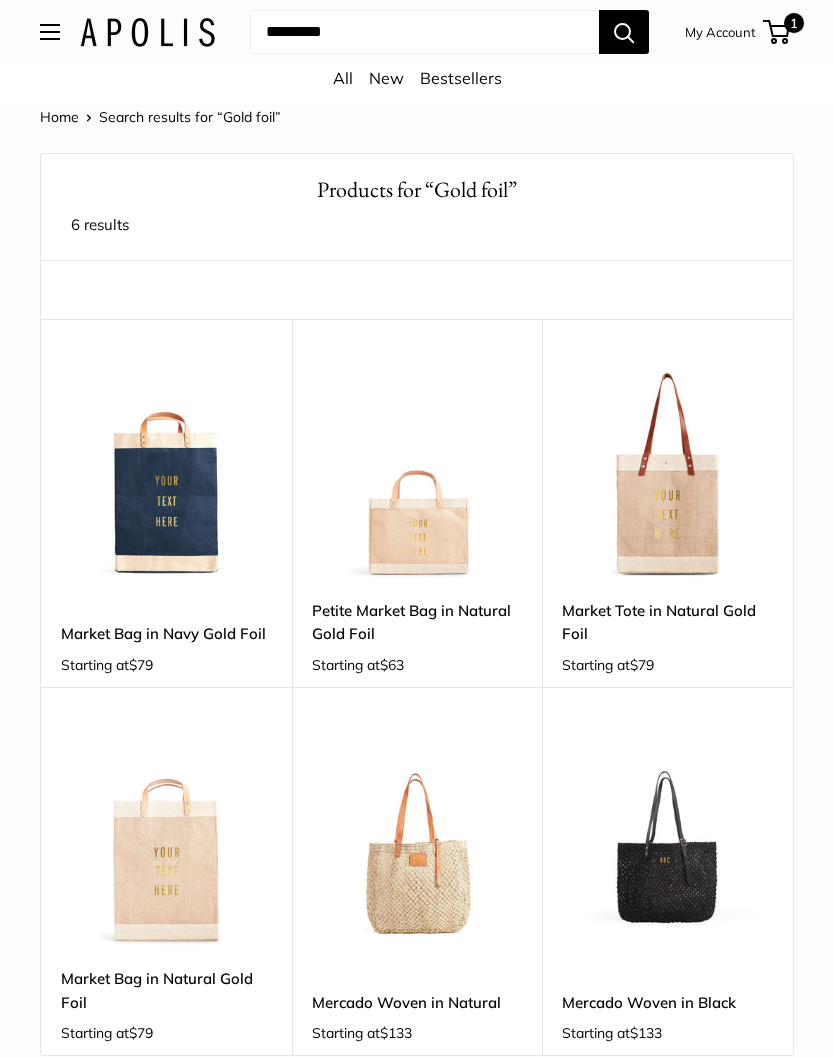 scroll, scrollTop: 0, scrollLeft: 0, axis: both 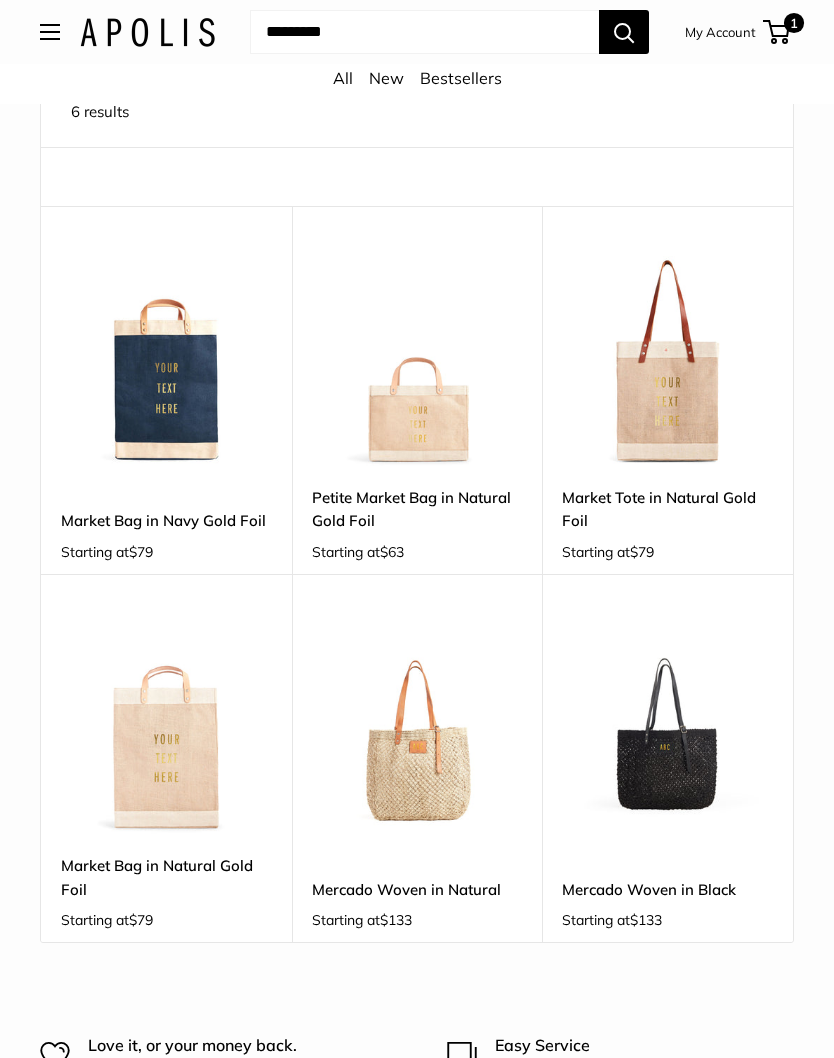 click at bounding box center (417, 729) 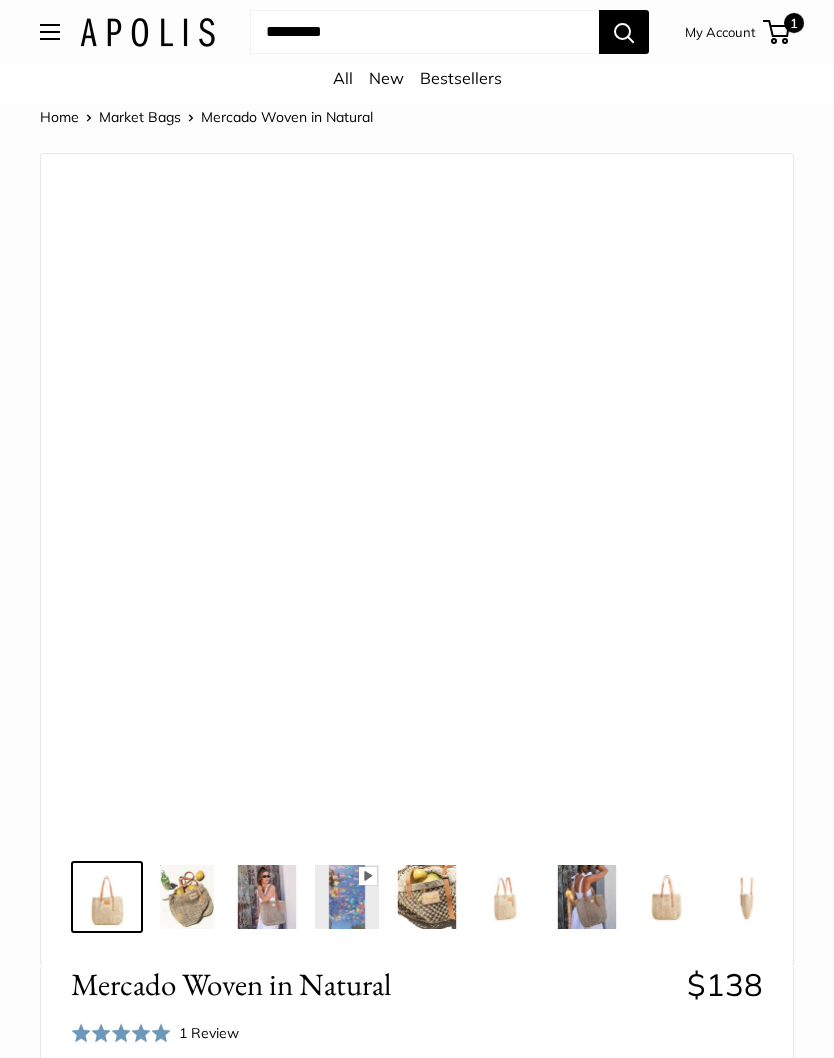 scroll, scrollTop: 0, scrollLeft: 0, axis: both 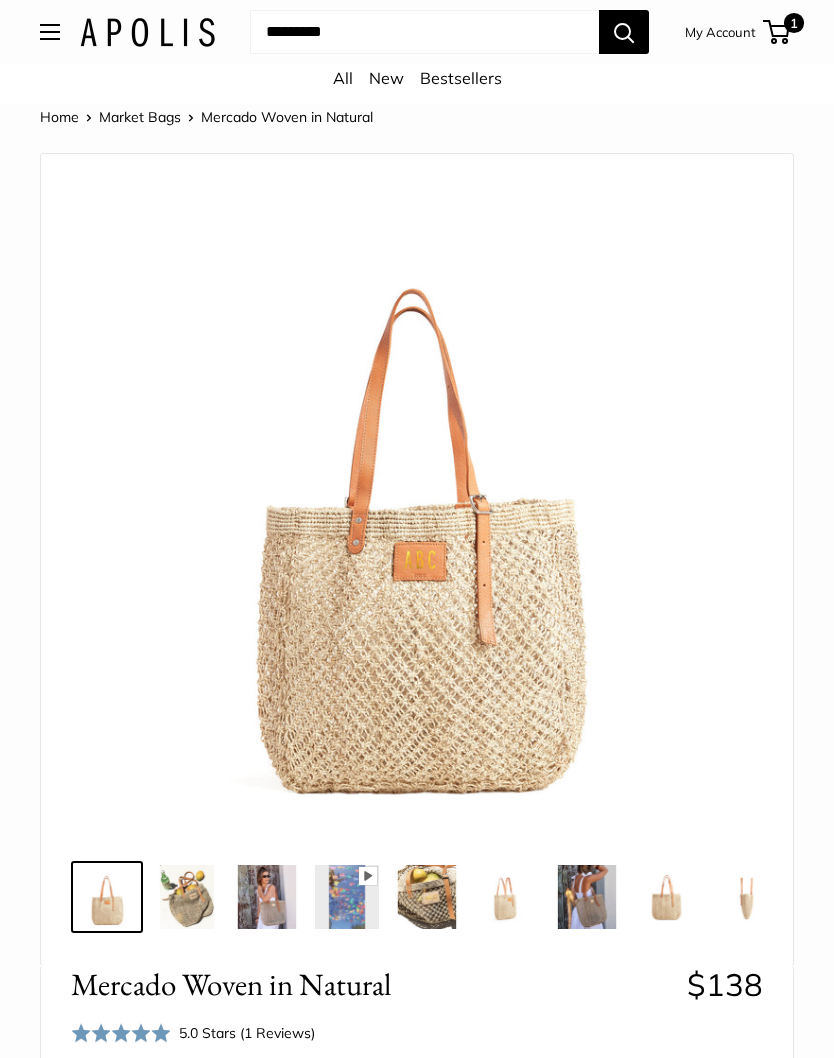 click at bounding box center [187, 897] 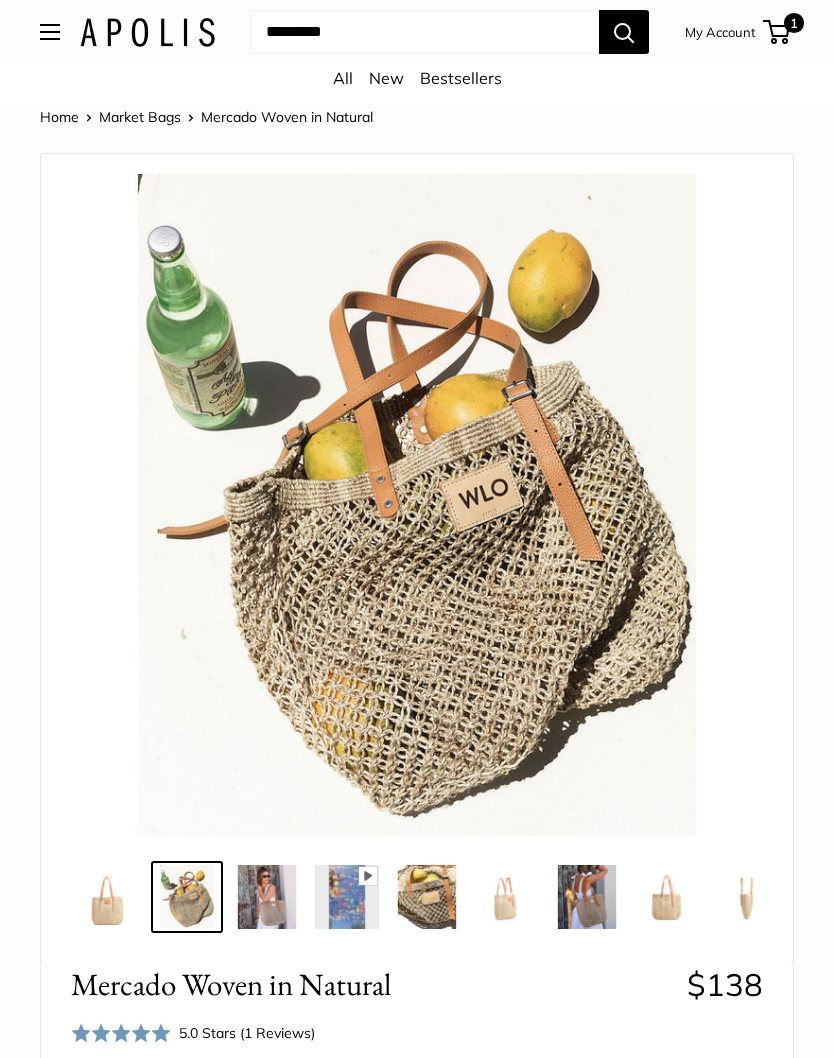 click at bounding box center [267, 897] 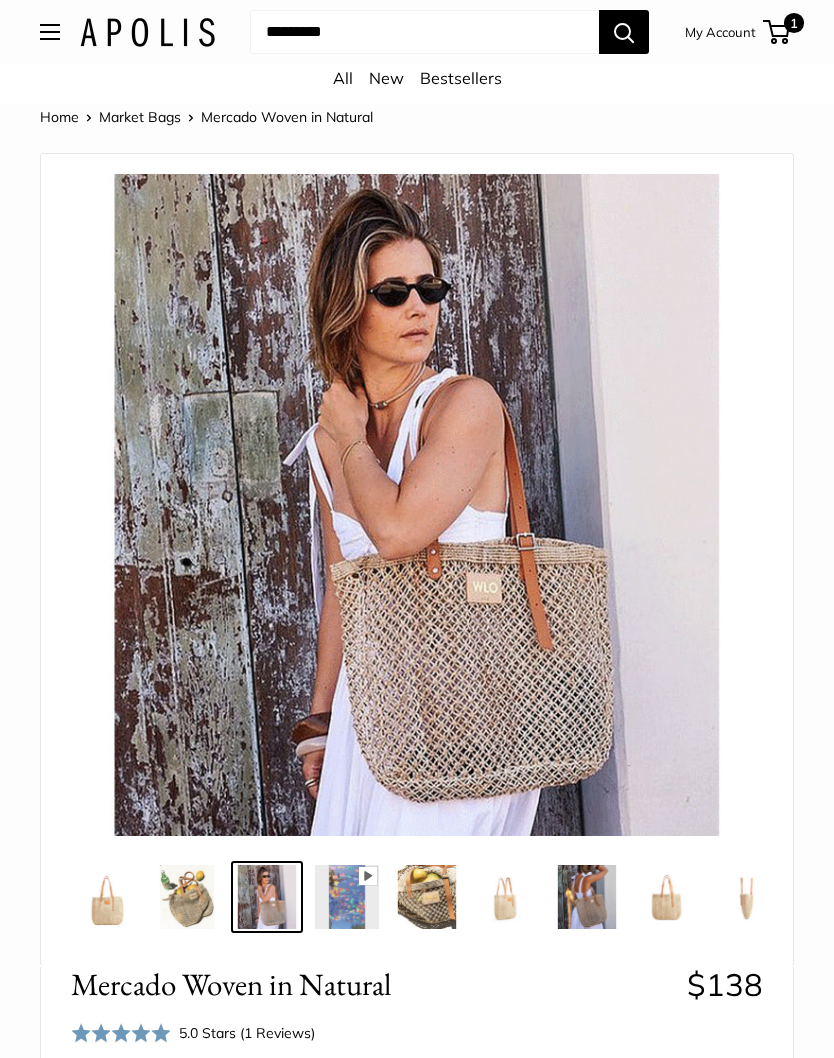 click at bounding box center (347, 897) 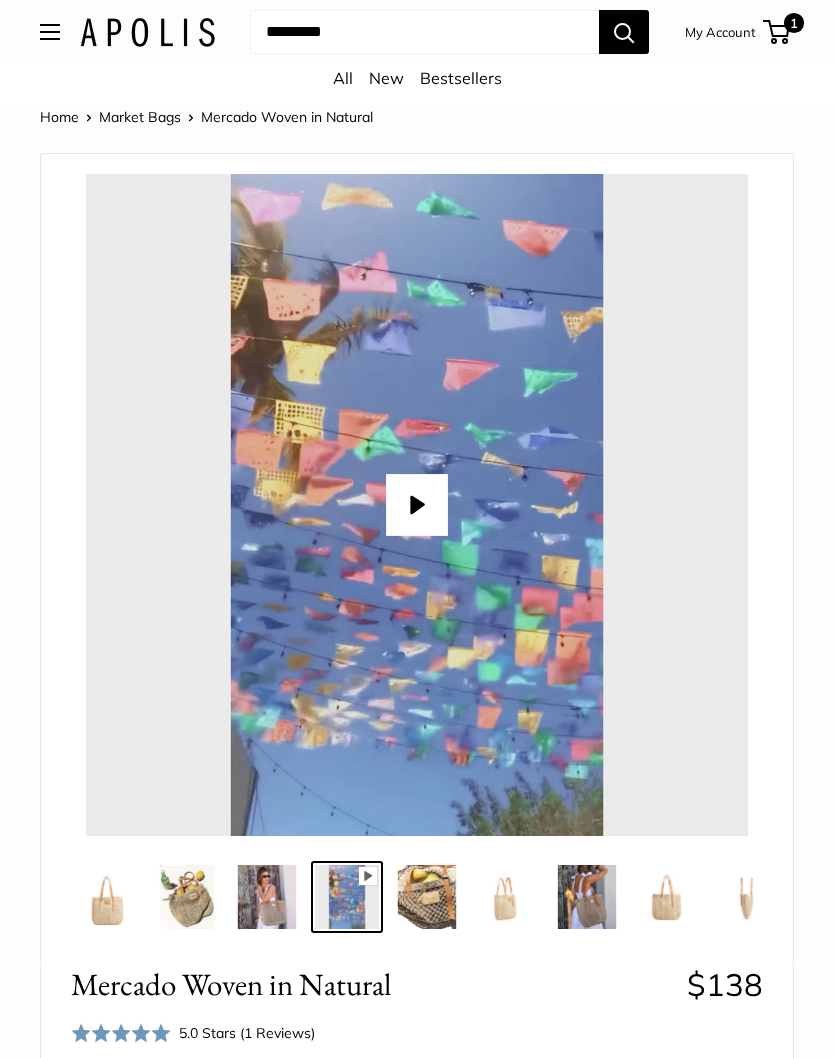 click at bounding box center [427, 897] 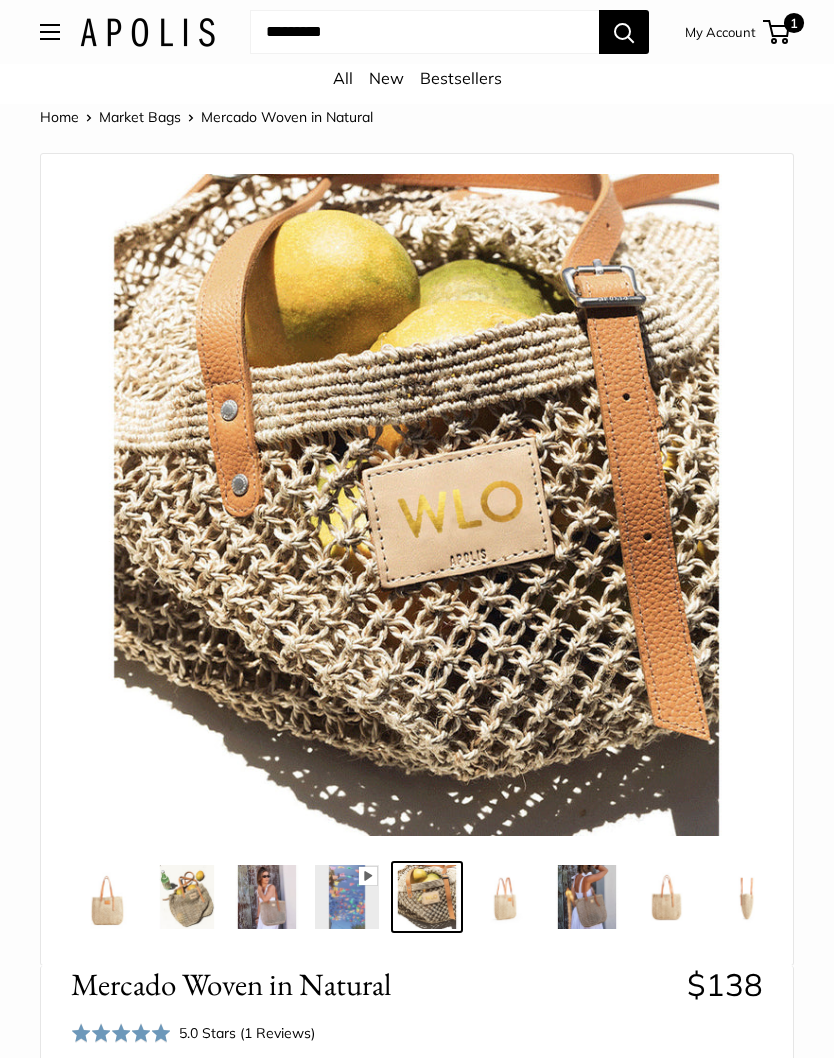 click at bounding box center [587, 897] 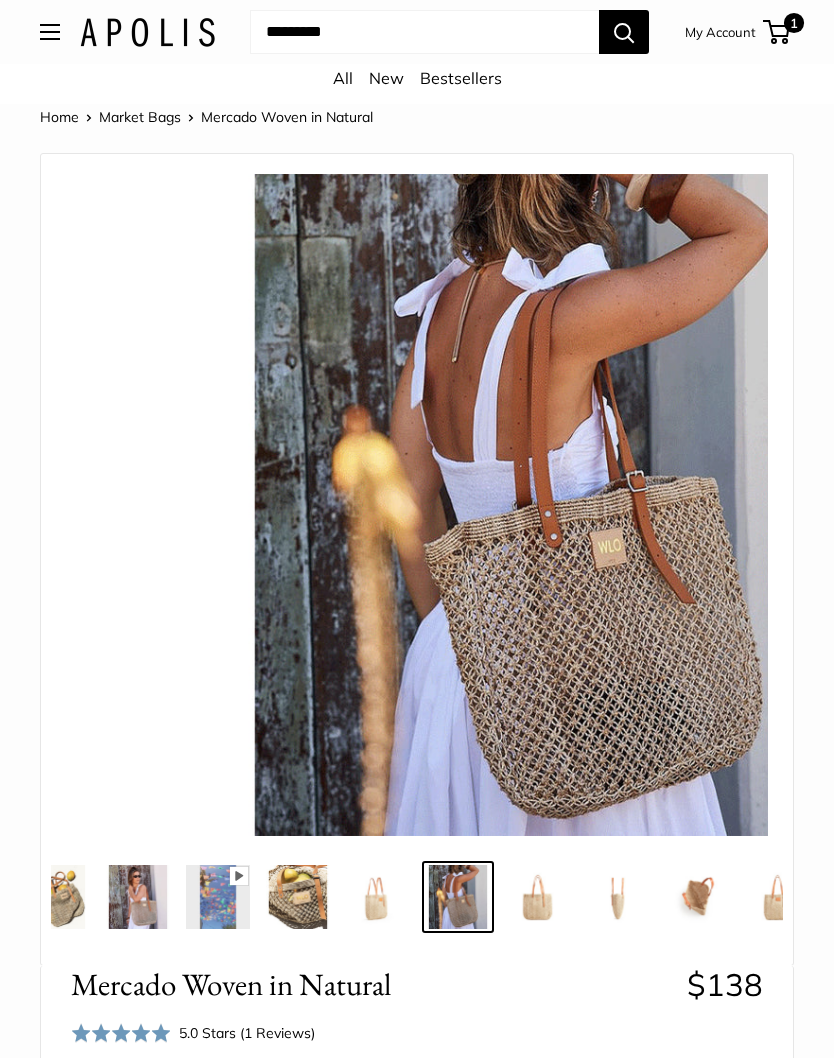 scroll, scrollTop: 0, scrollLeft: 153, axis: horizontal 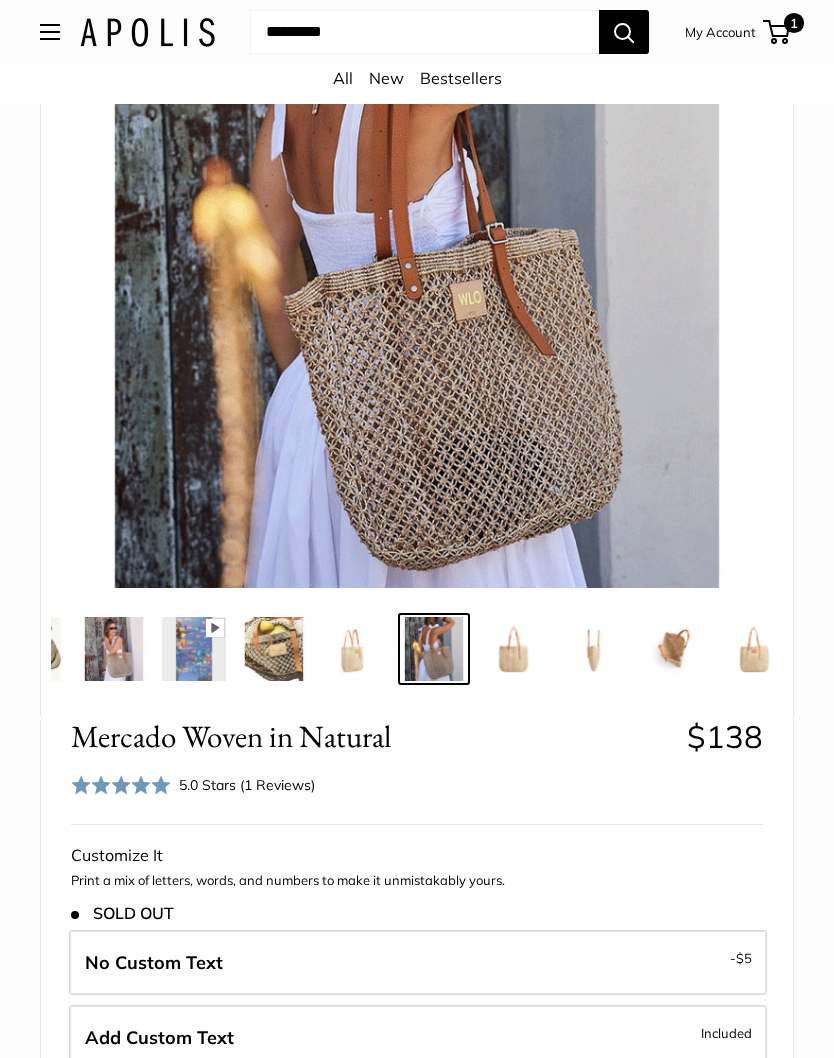 click on "Included" at bounding box center [726, 1034] 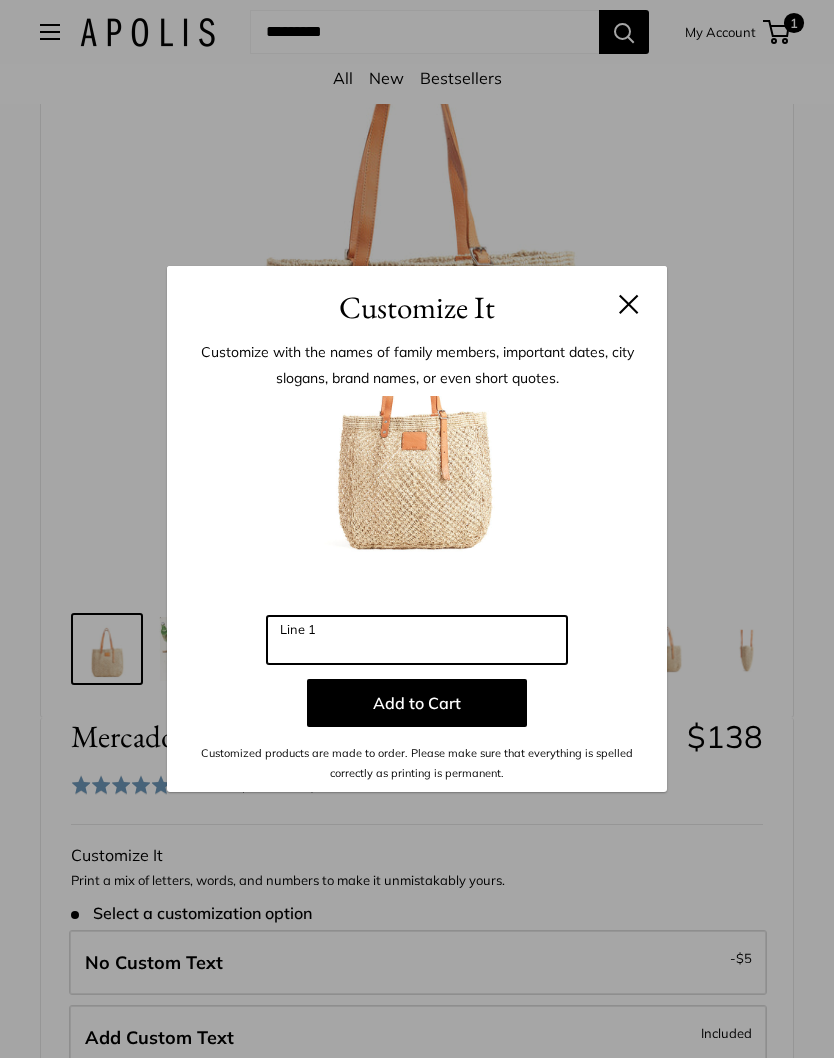click on "Line 1" at bounding box center (417, 640) 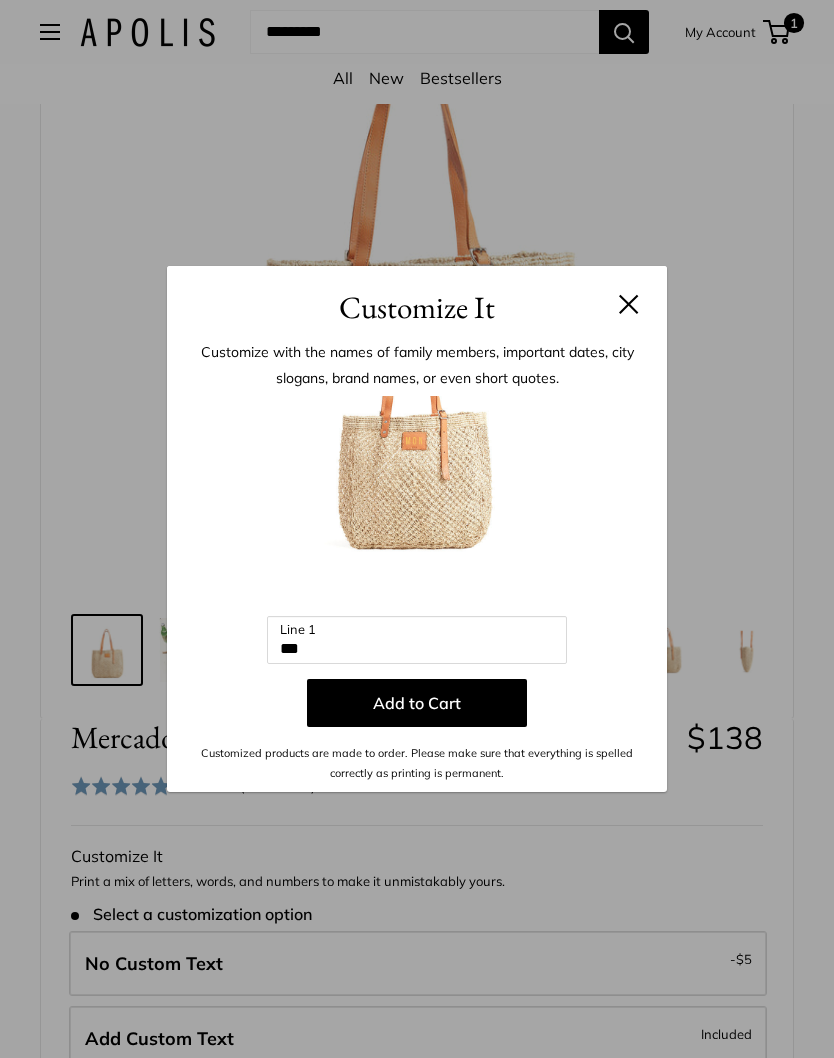 click on "Add to Cart" at bounding box center [417, 703] 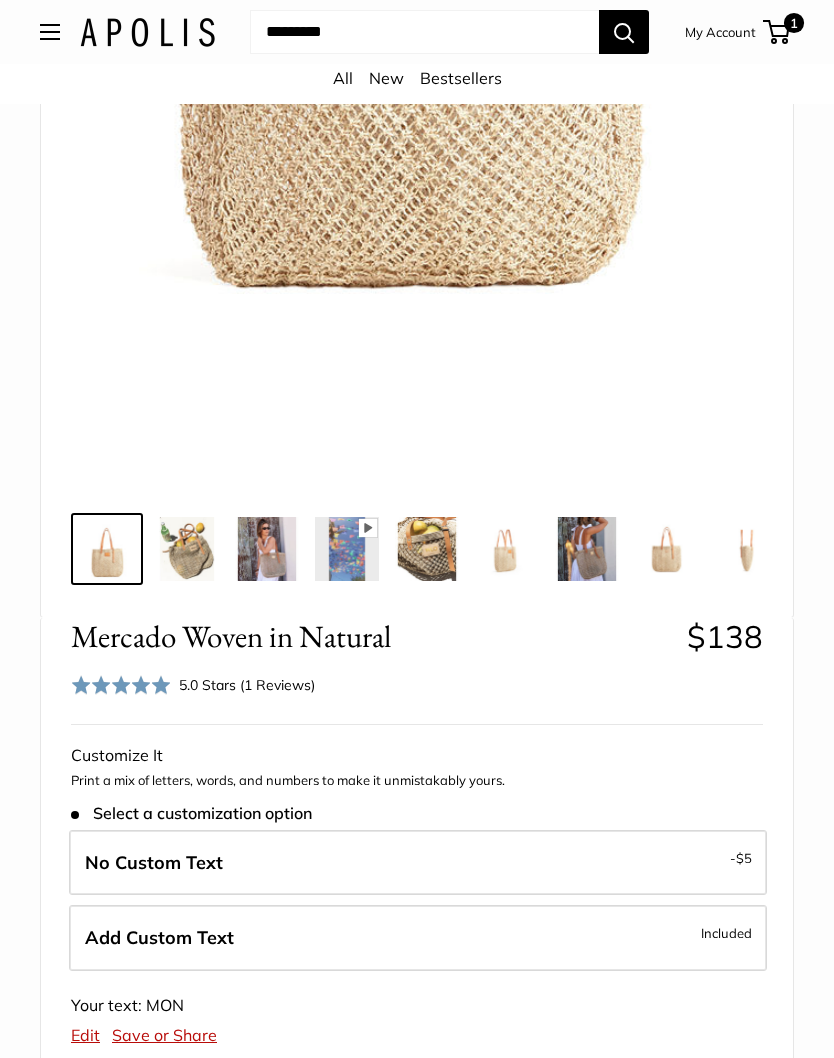 scroll, scrollTop: 364, scrollLeft: 0, axis: vertical 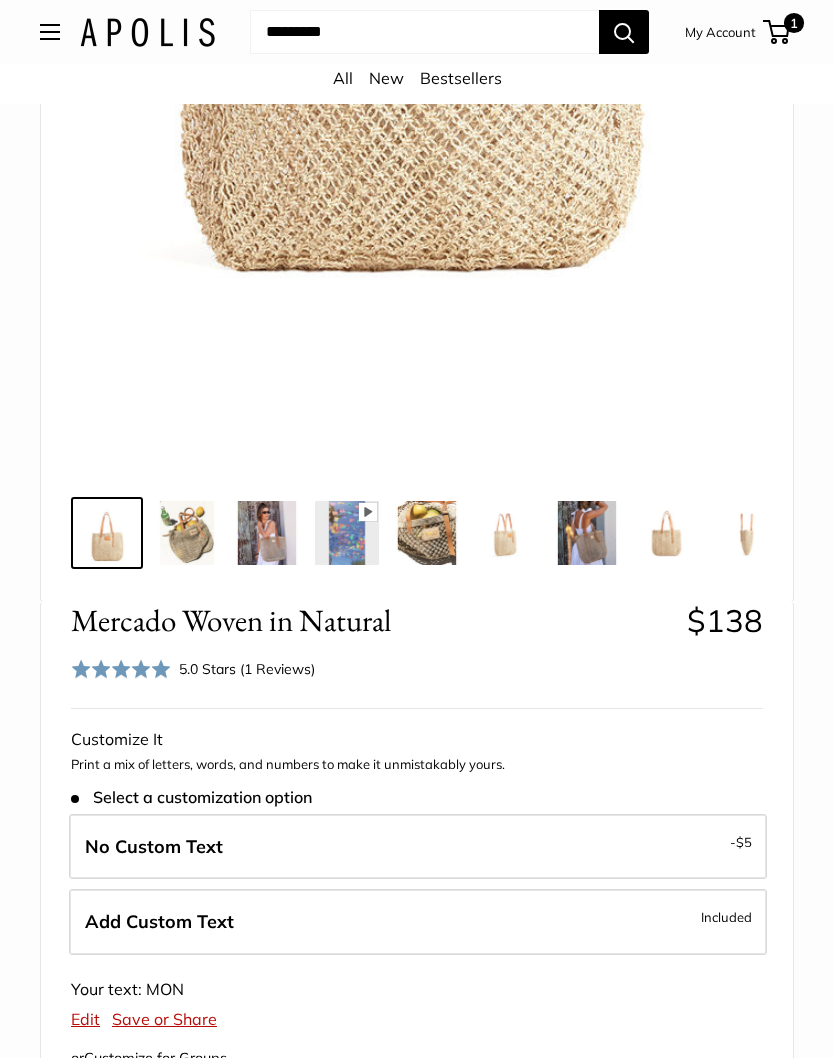 click on "Edit" at bounding box center (85, 1019) 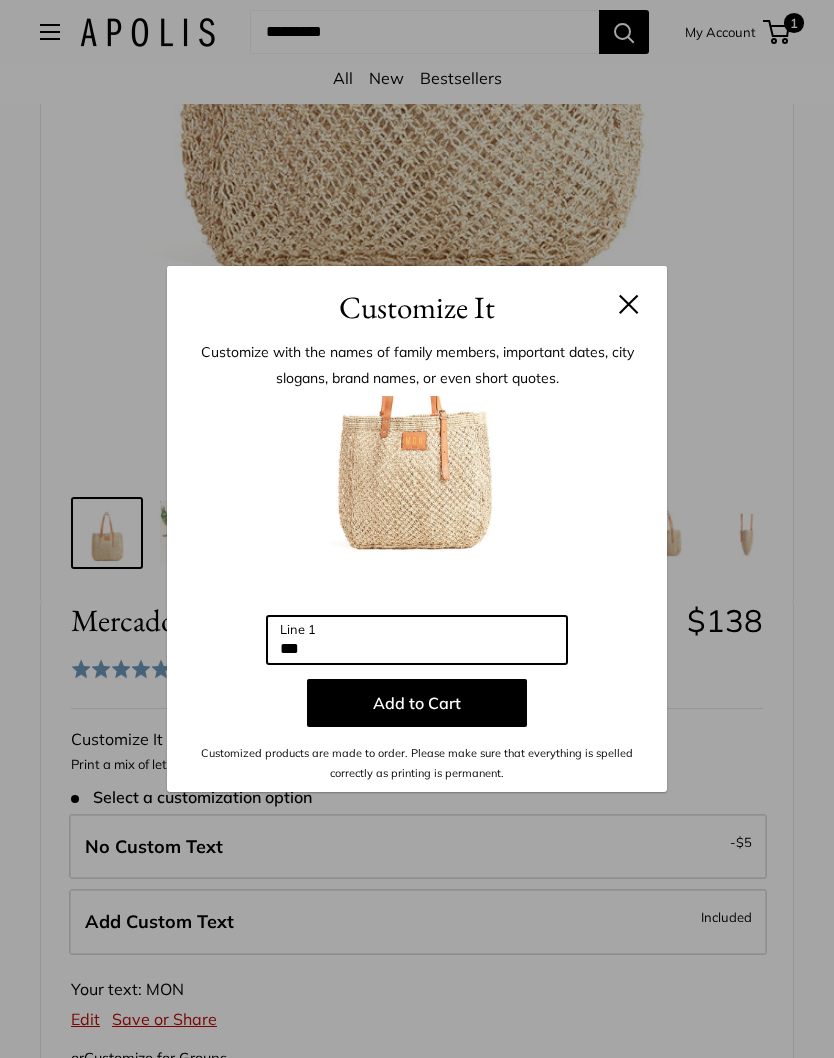 click on "***" at bounding box center [417, 640] 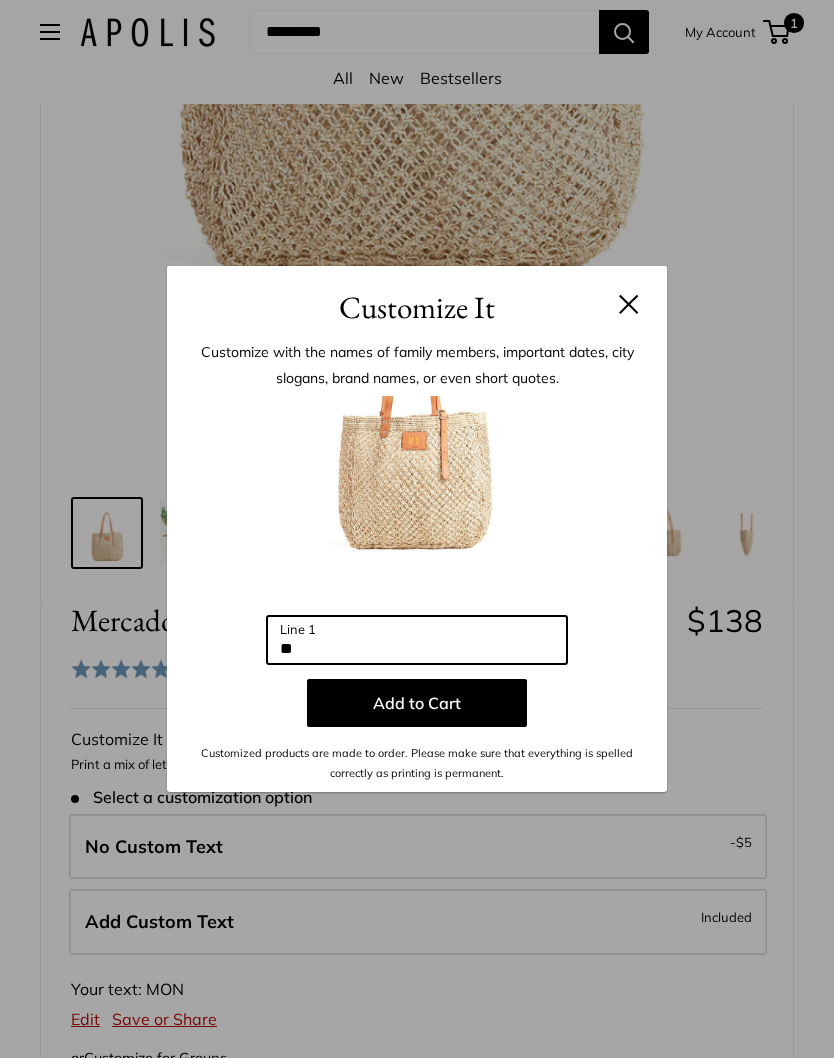 type on "*" 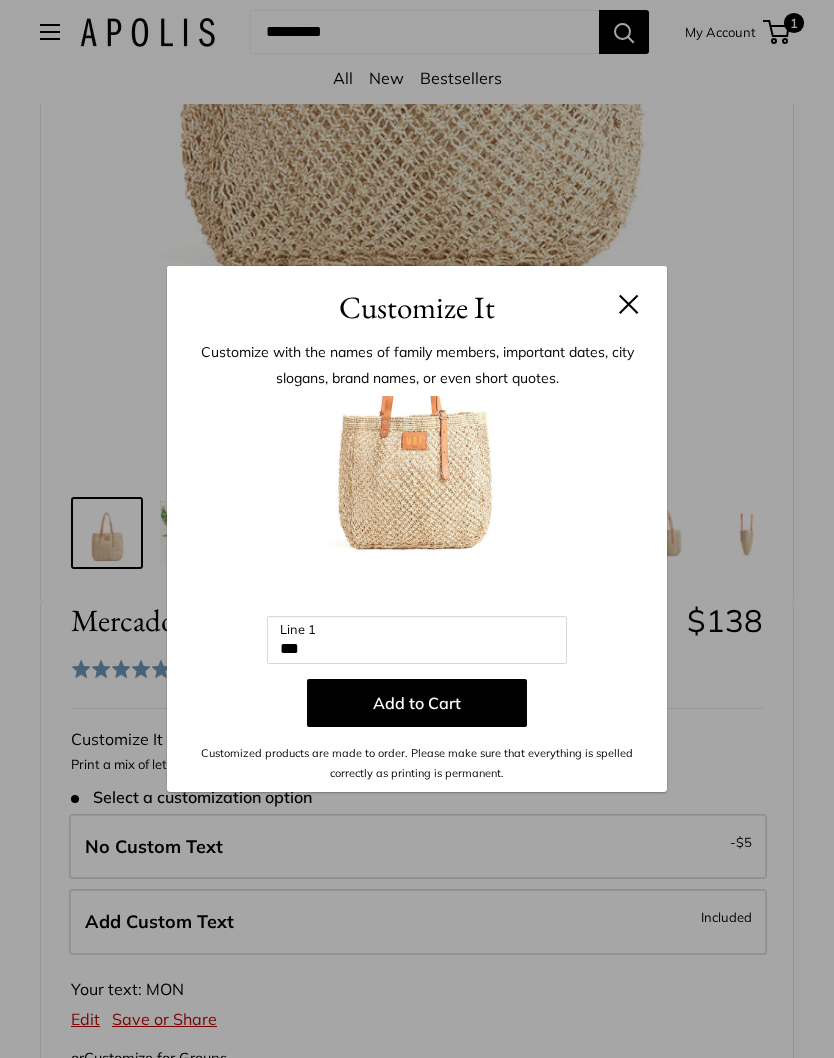 click on "Add to Cart" at bounding box center (417, 703) 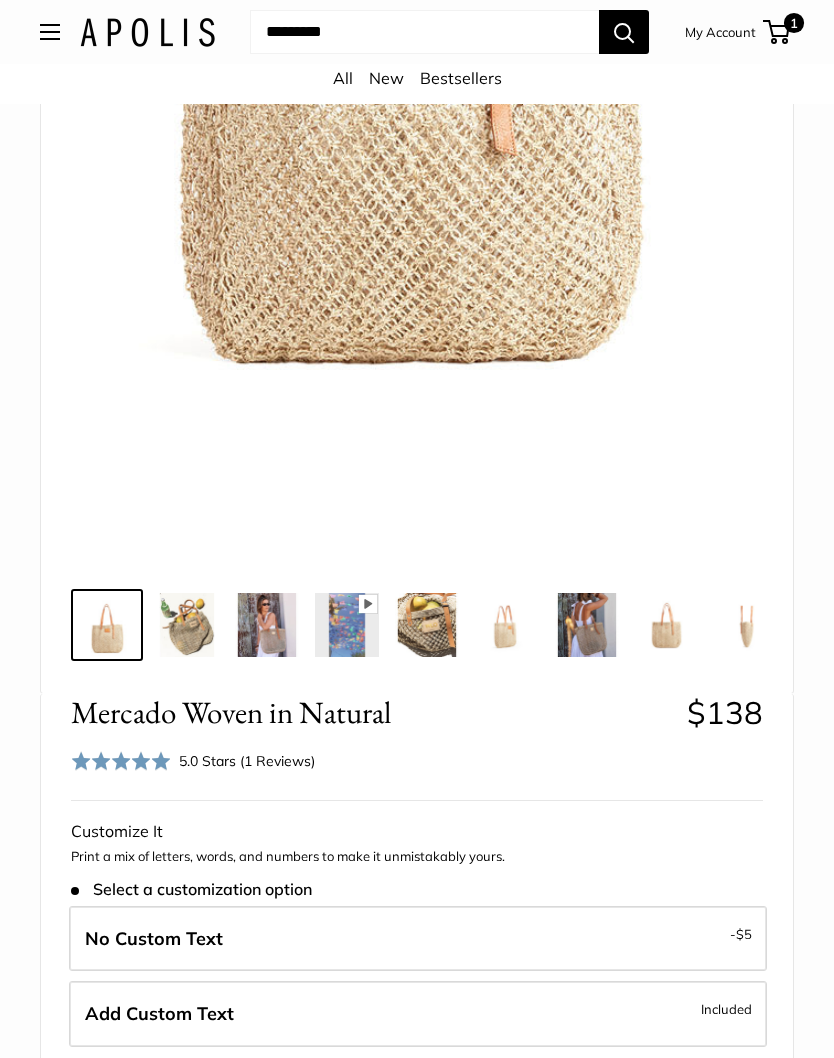 scroll, scrollTop: 279, scrollLeft: 0, axis: vertical 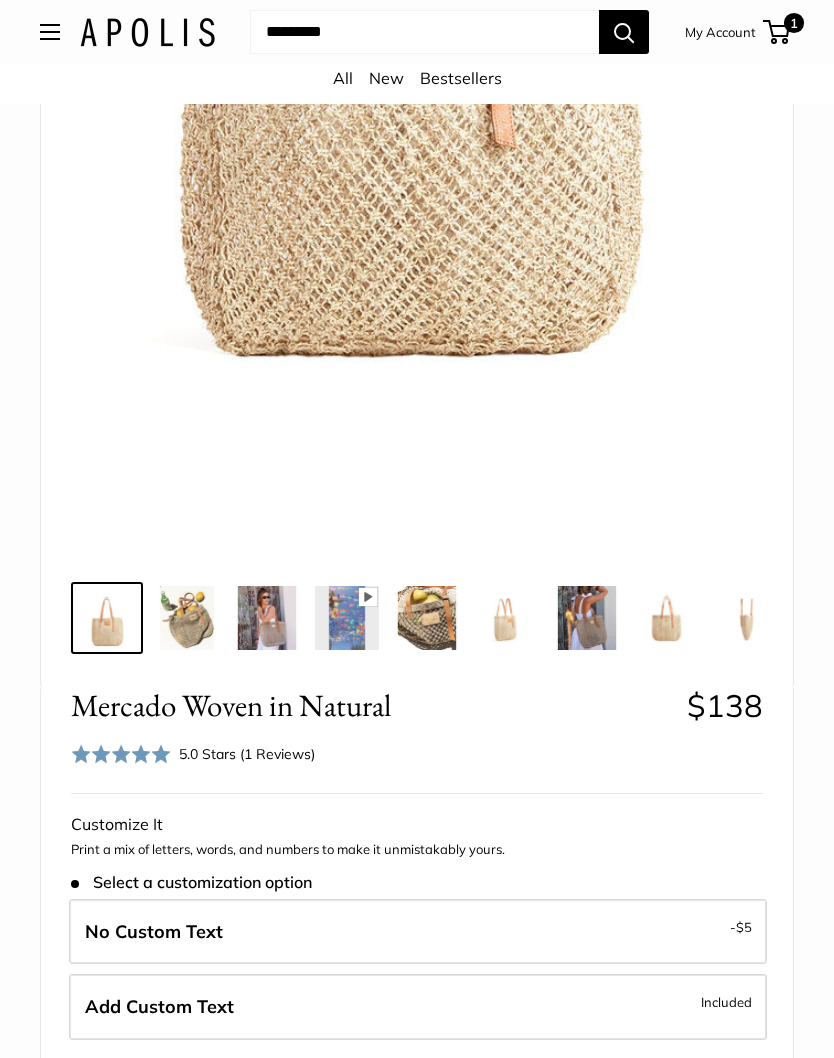click on "Add Custom Text
Included" at bounding box center [418, 1007] 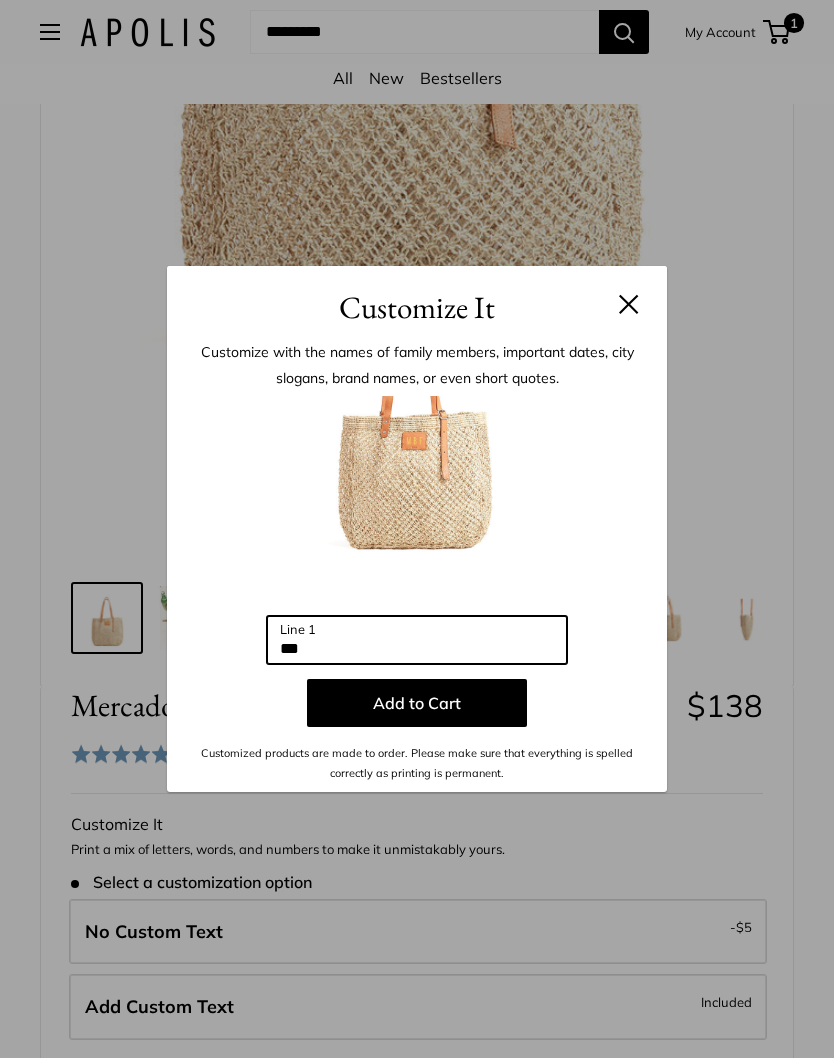 click on "***" at bounding box center (417, 640) 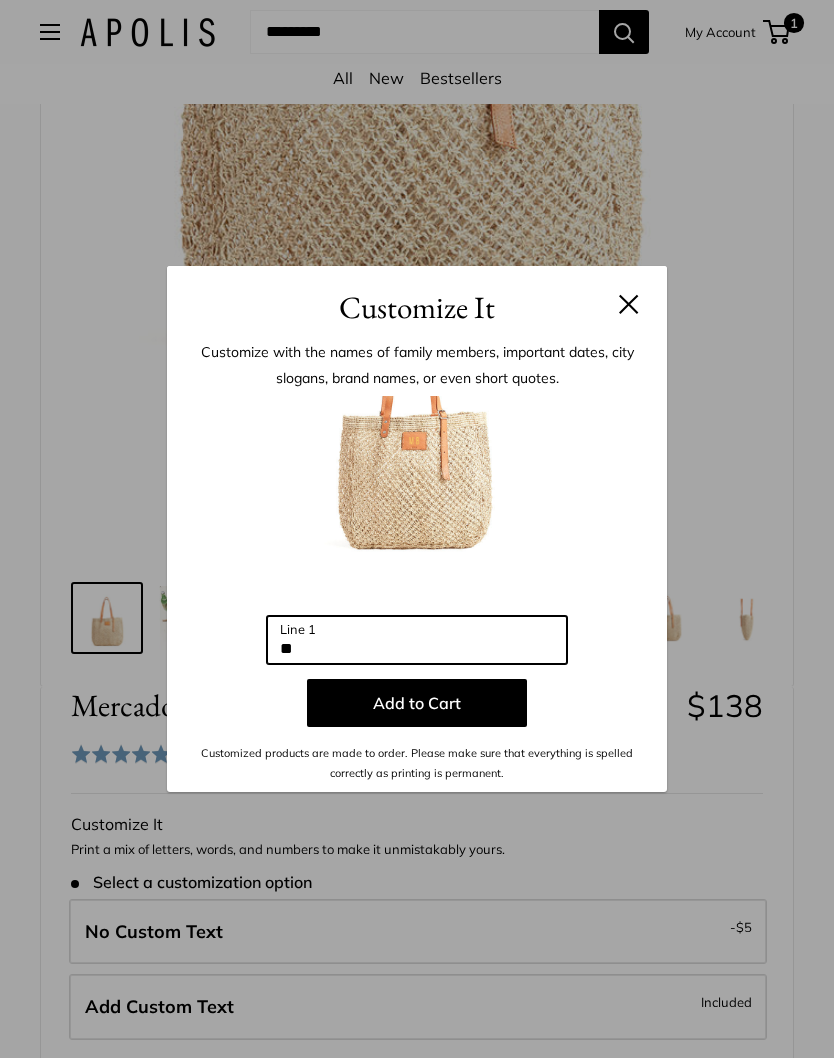 type on "*" 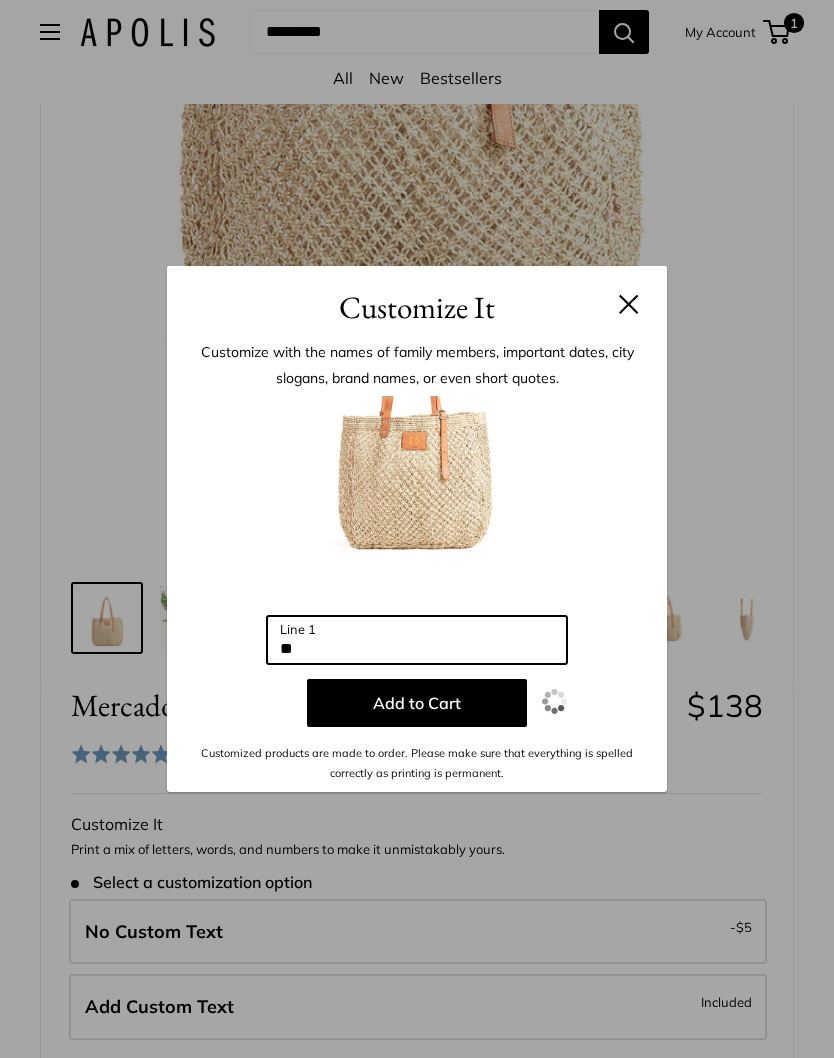 type on "**" 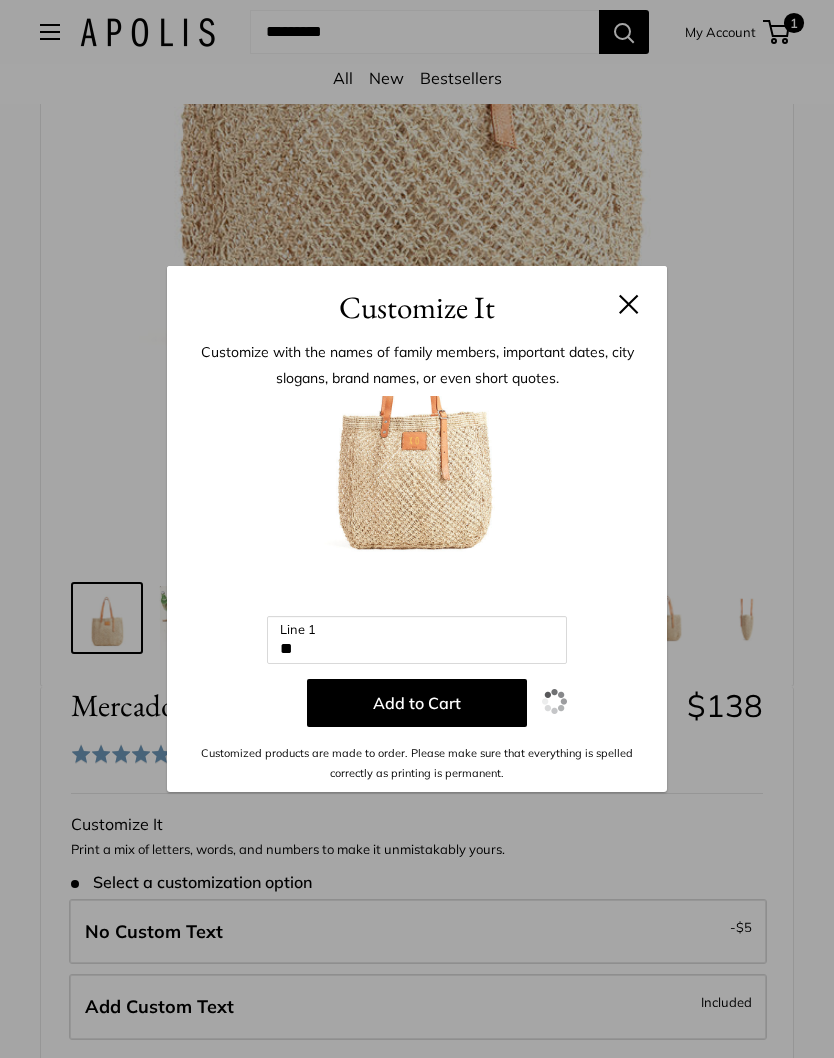 click on "Add to Cart" at bounding box center (417, 703) 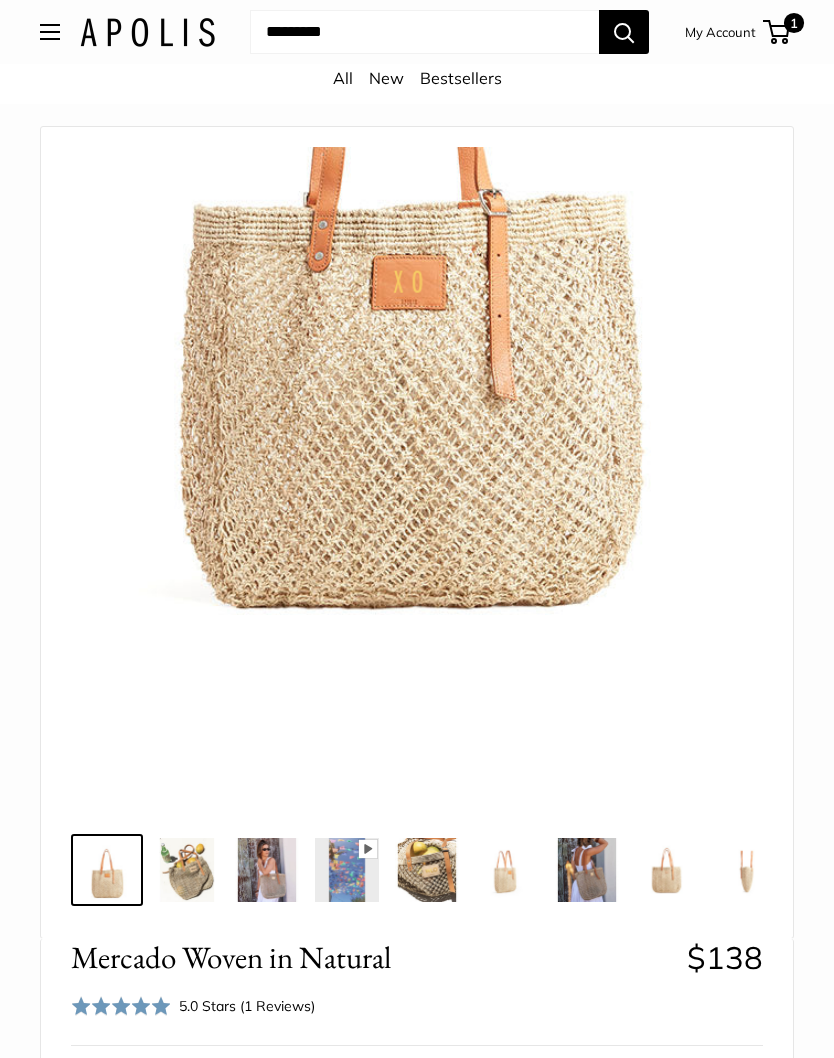 scroll, scrollTop: 53, scrollLeft: 0, axis: vertical 